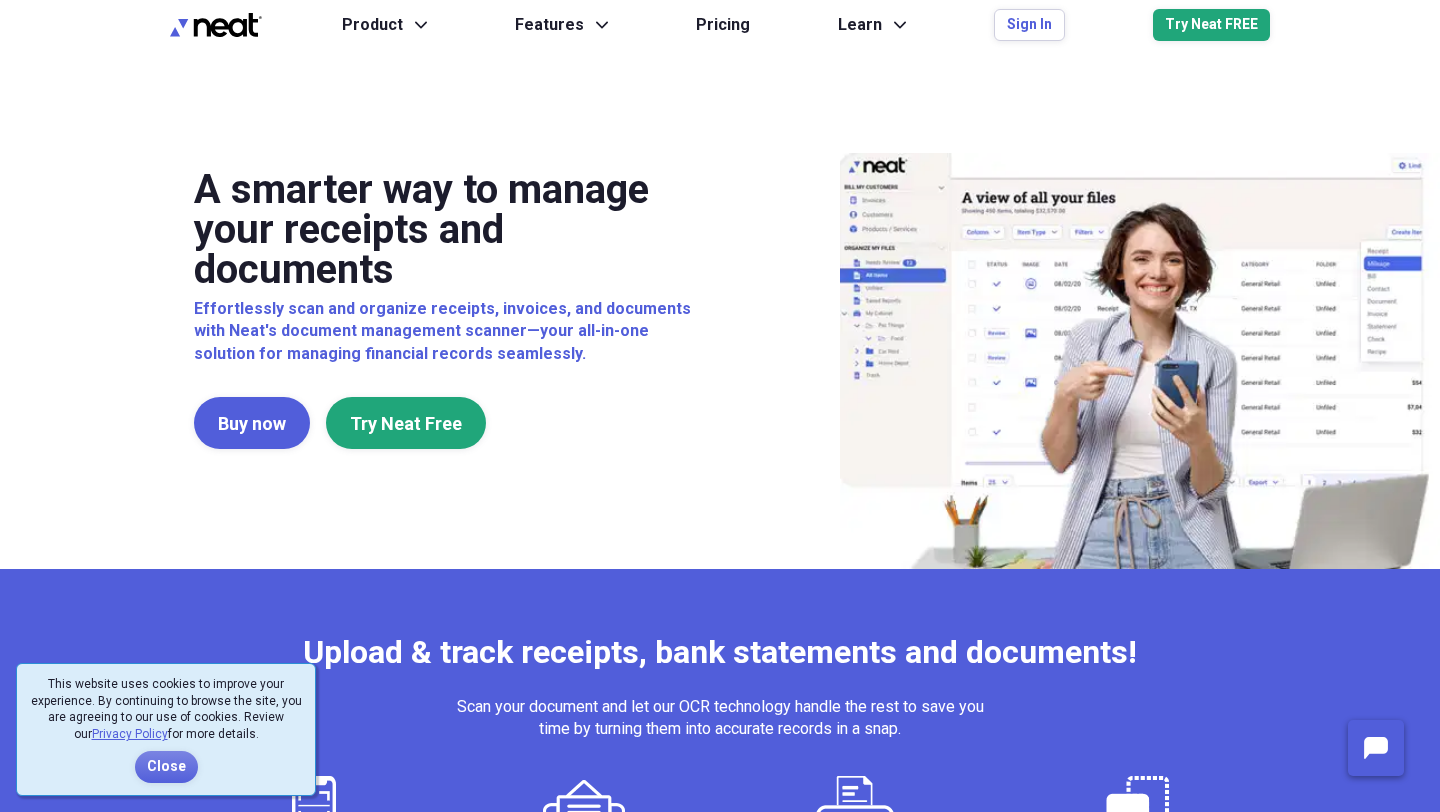 scroll, scrollTop: 0, scrollLeft: 0, axis: both 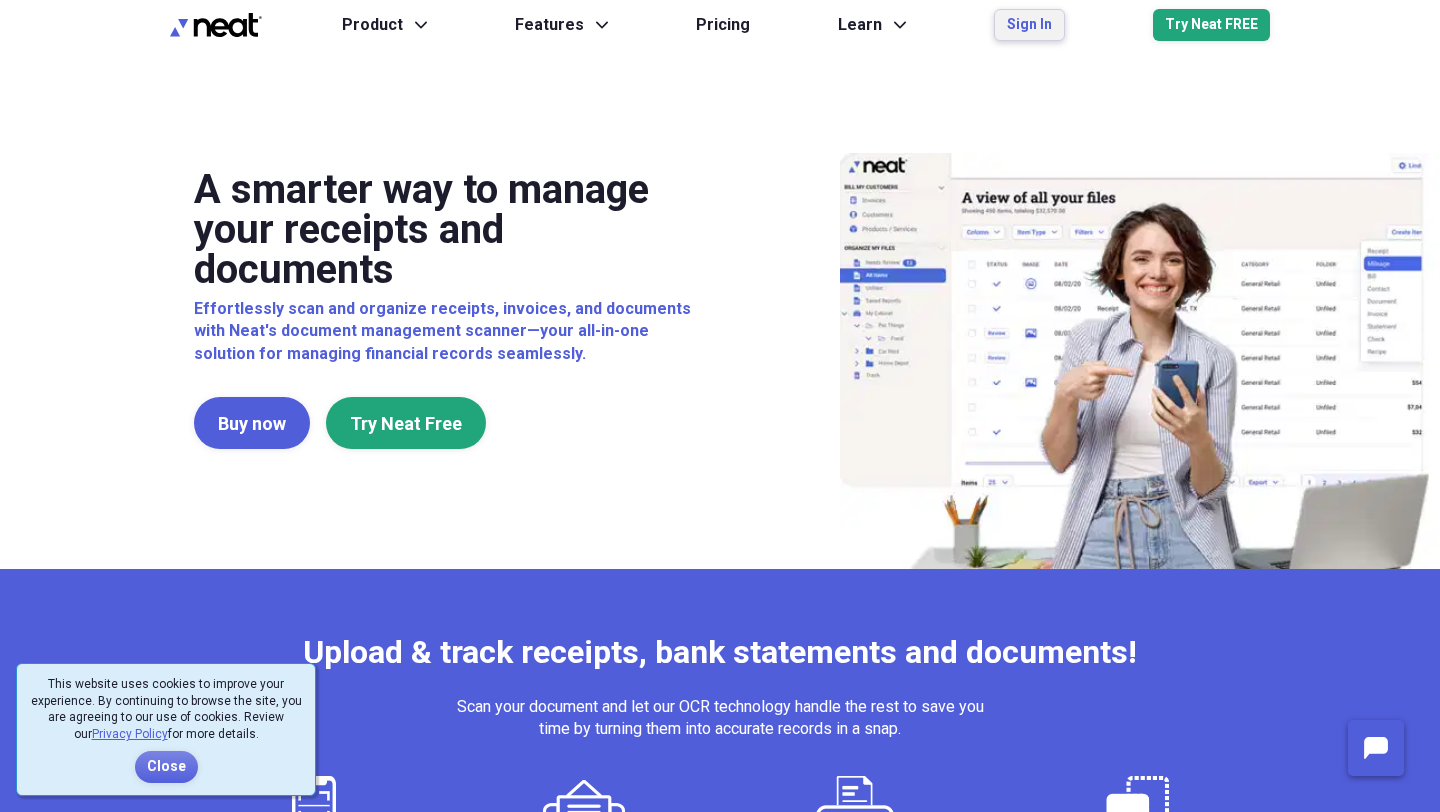 click on "Sign In" at bounding box center [1029, 25] 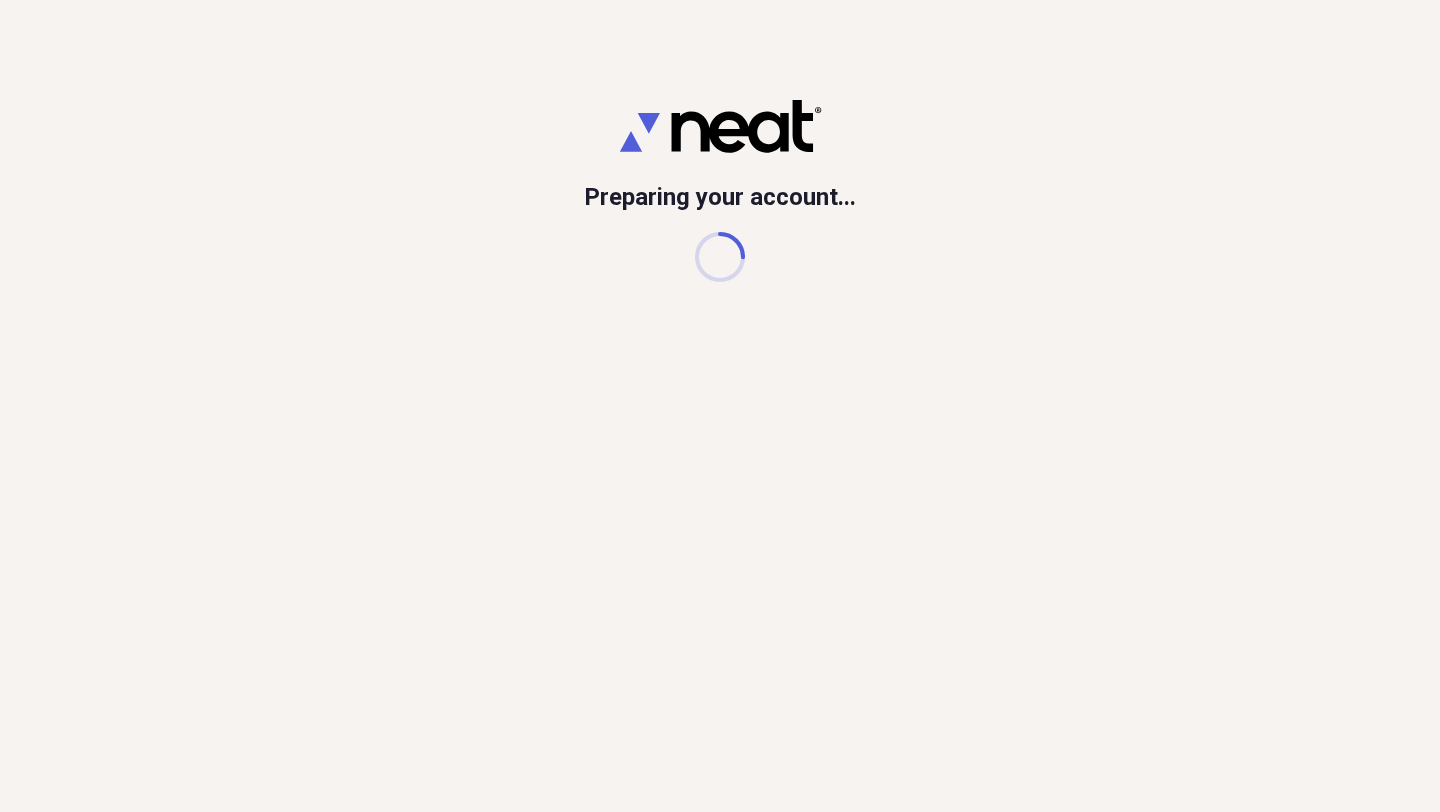 scroll, scrollTop: 0, scrollLeft: 0, axis: both 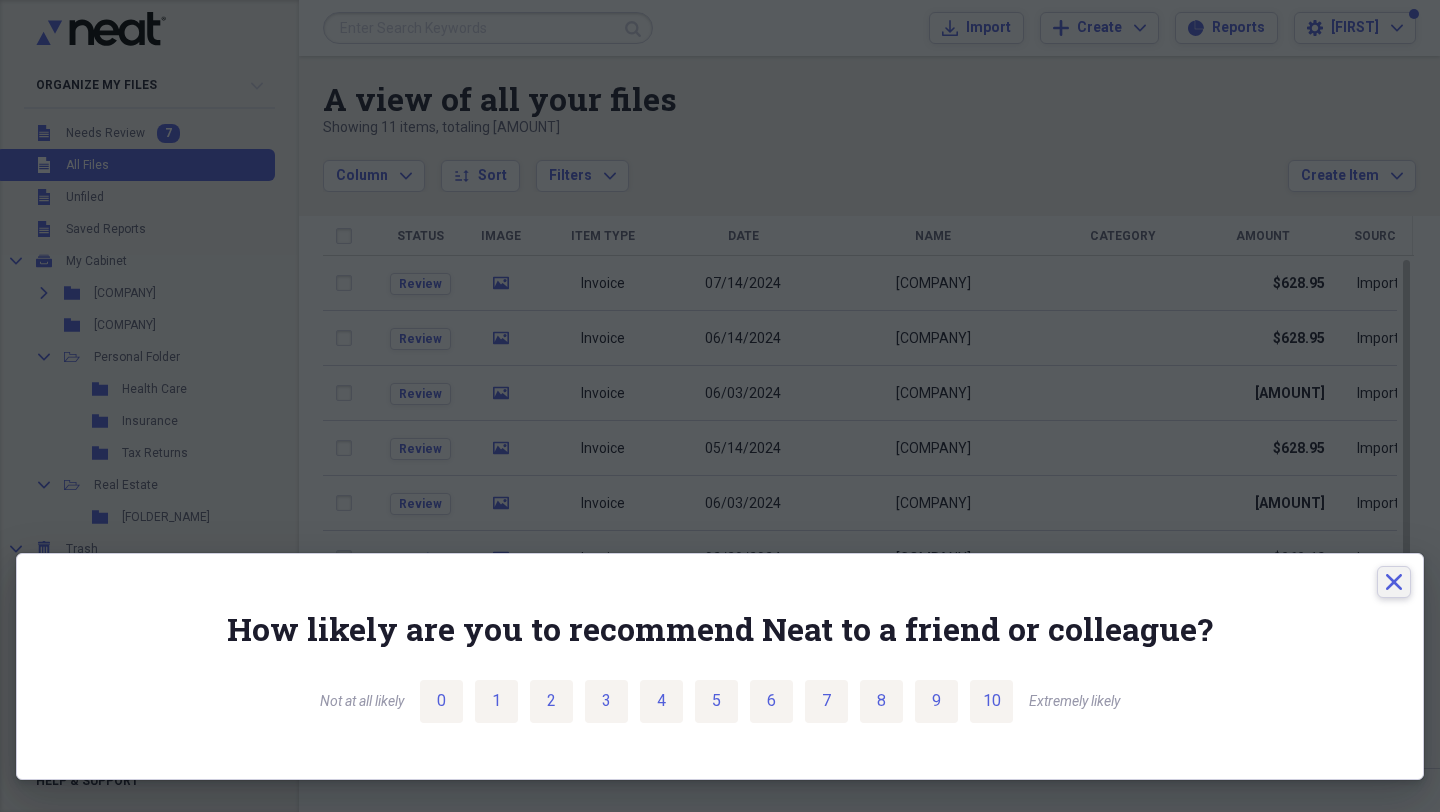 click 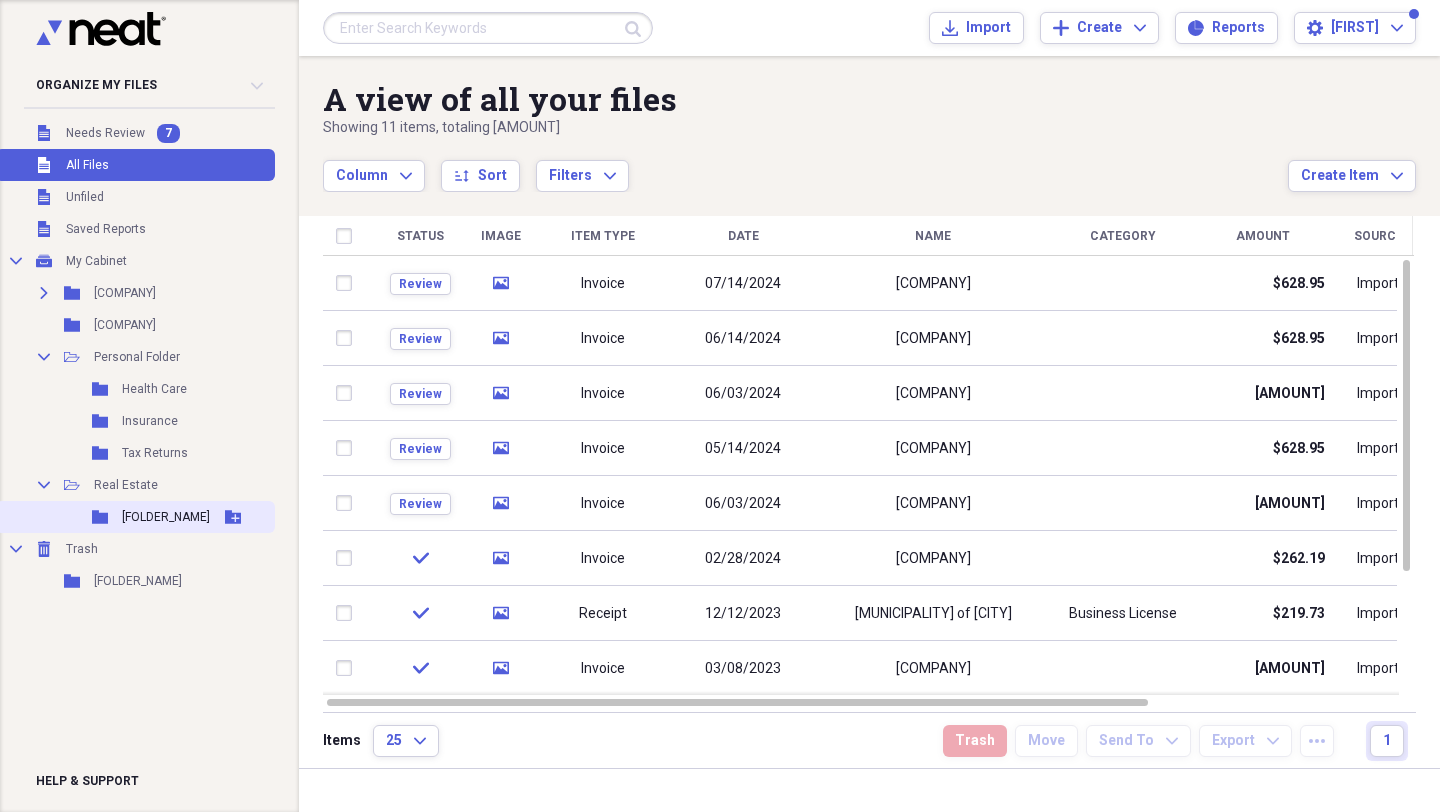 click on "Gondola Heights" at bounding box center (166, 517) 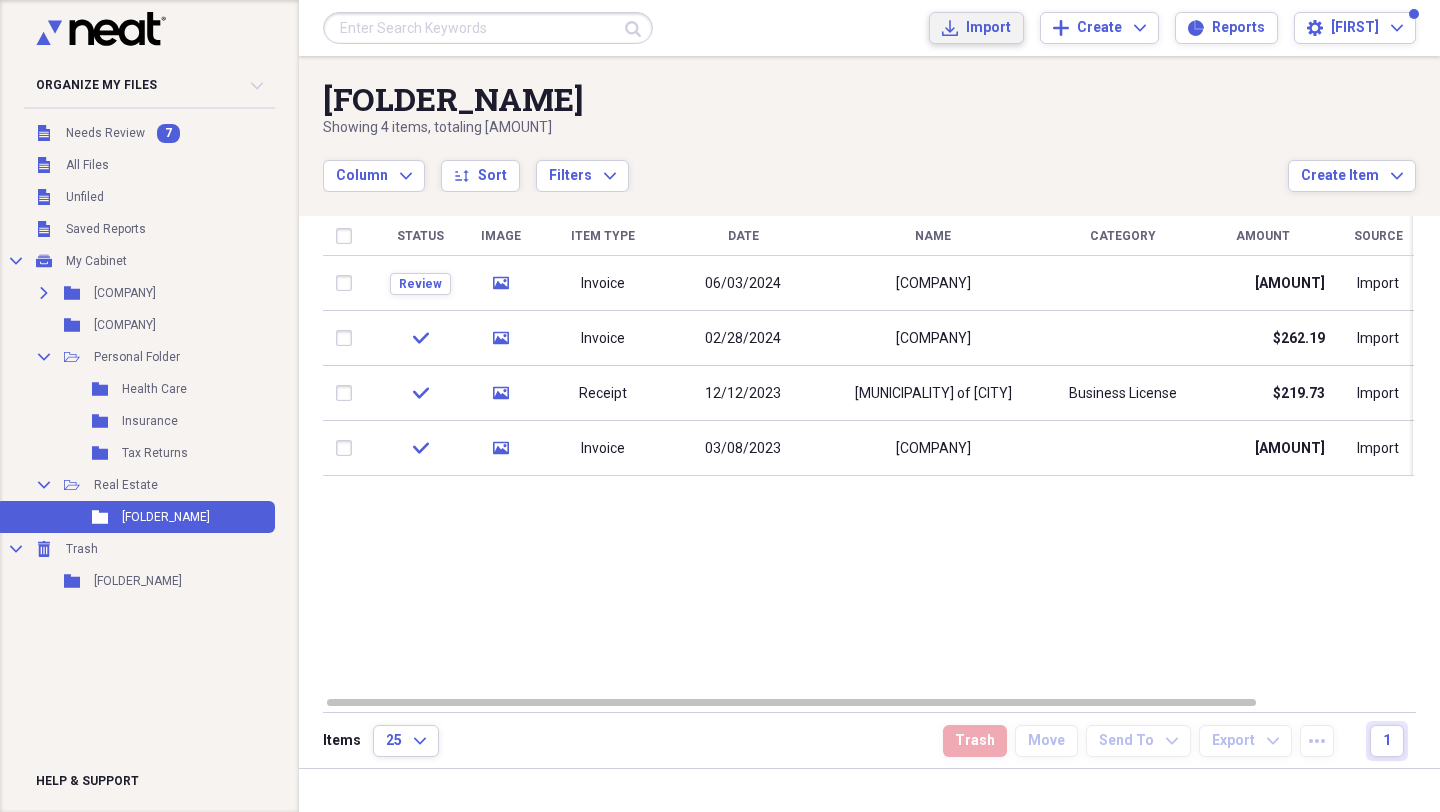click on "Import" at bounding box center [988, 28] 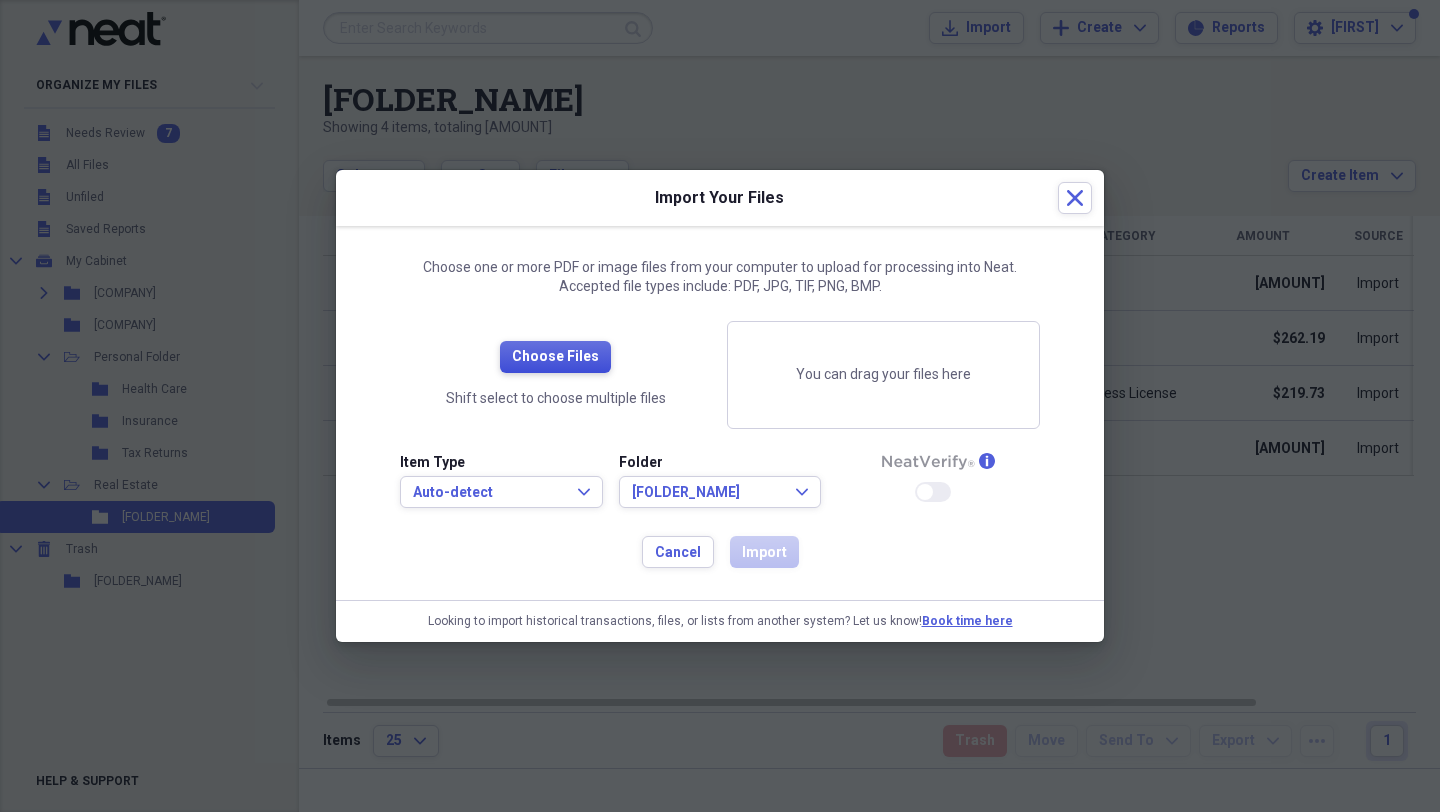click on "Choose Files" at bounding box center [555, 357] 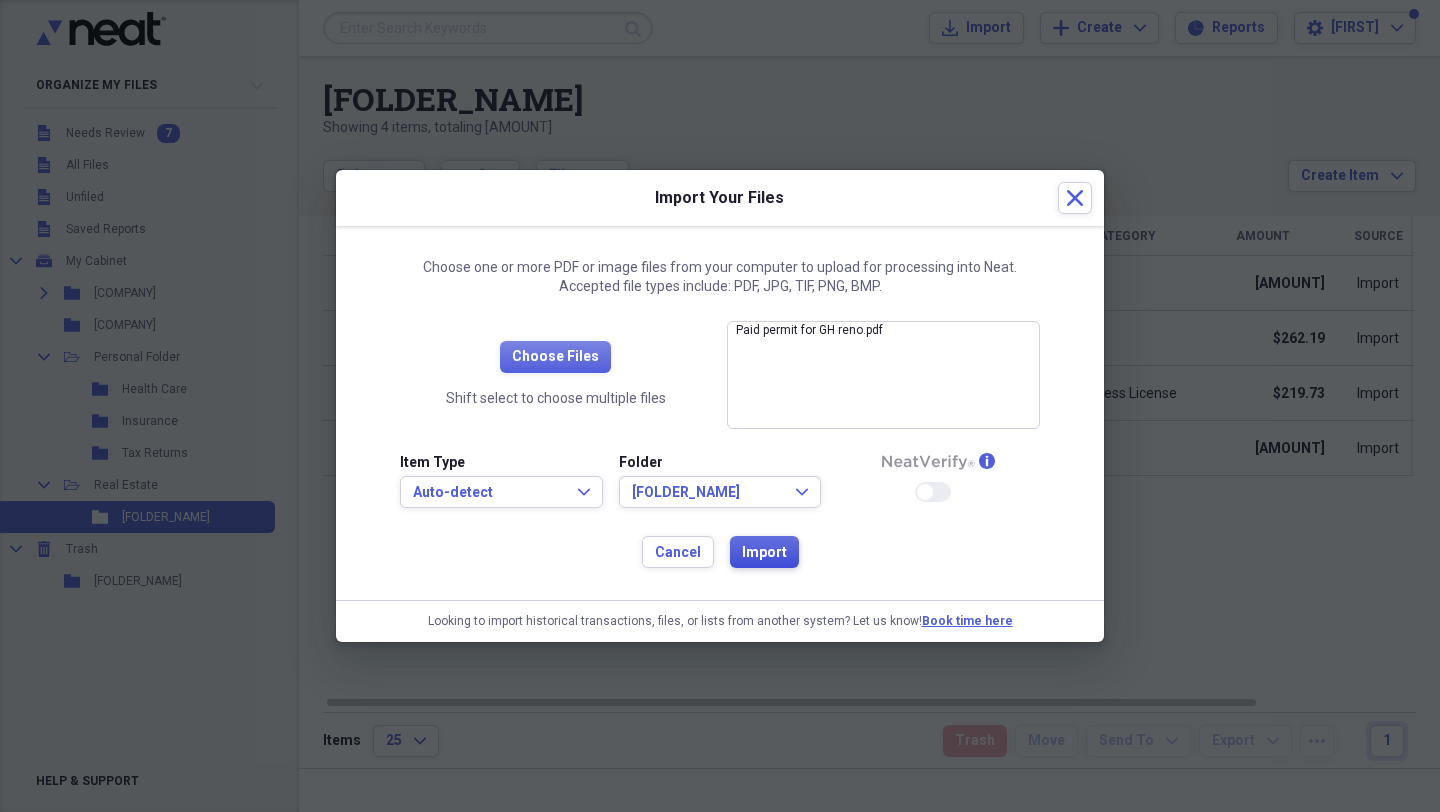 click on "Import" at bounding box center [764, 552] 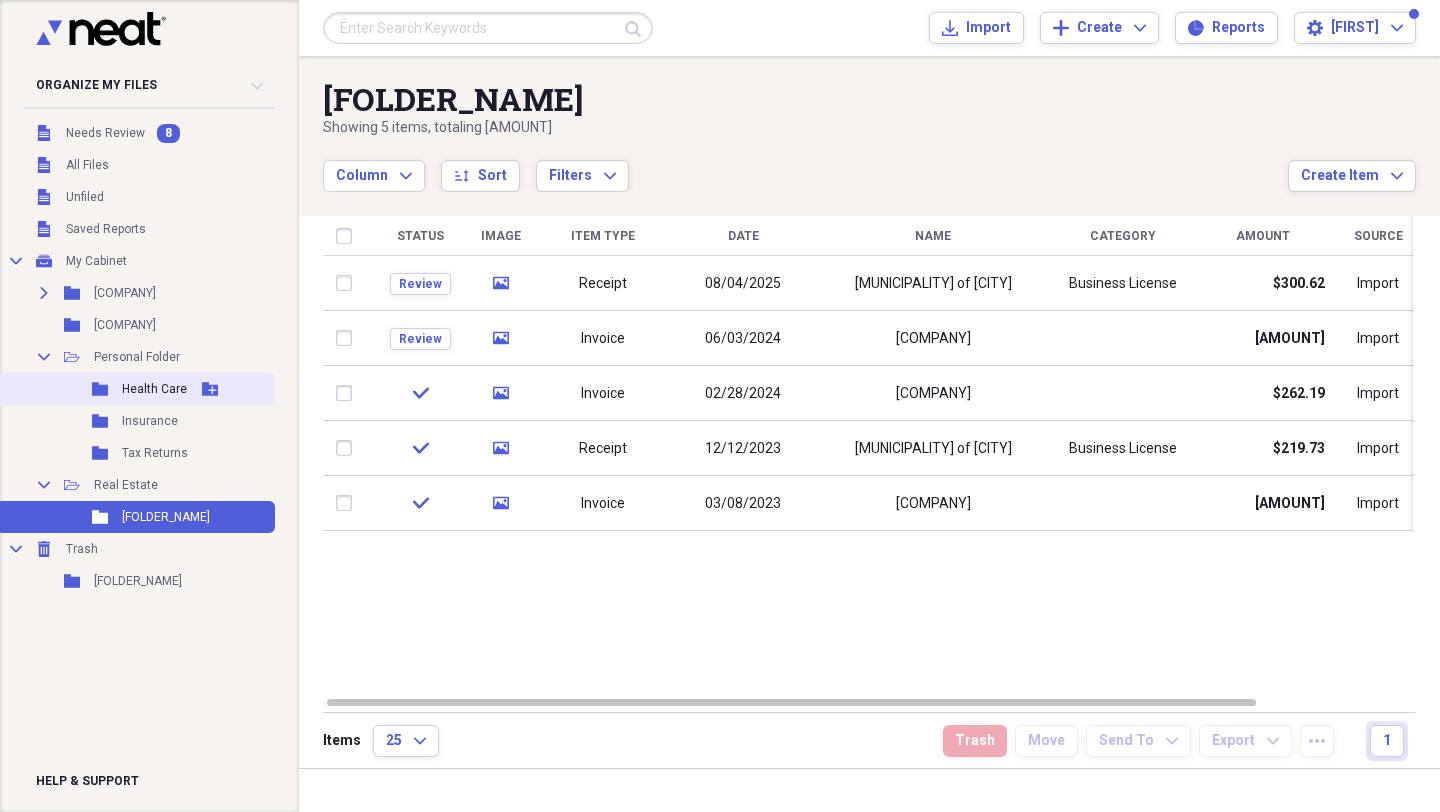 click on "Folder Health Care Add Folder" at bounding box center [135, 389] 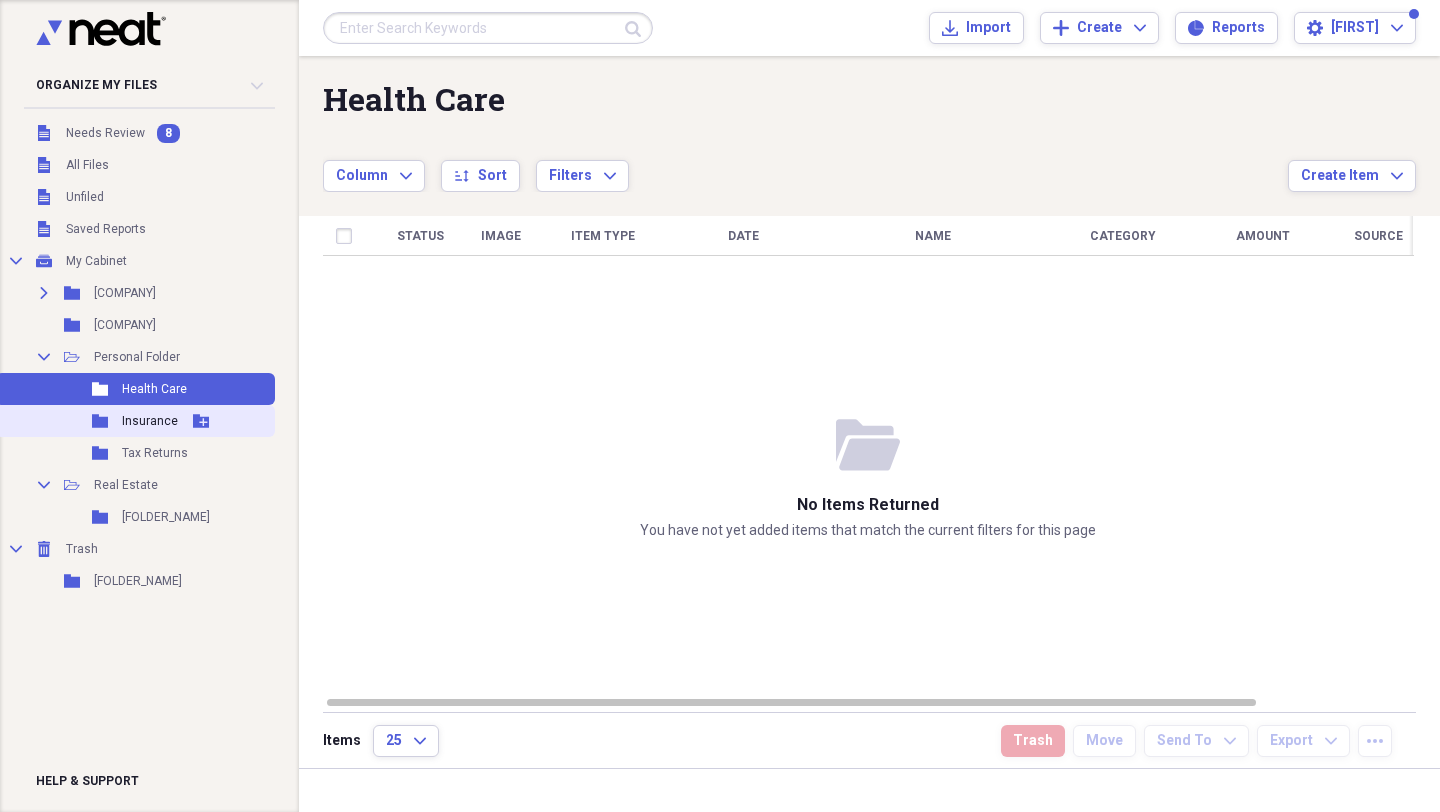click on "Insurance" at bounding box center (150, 421) 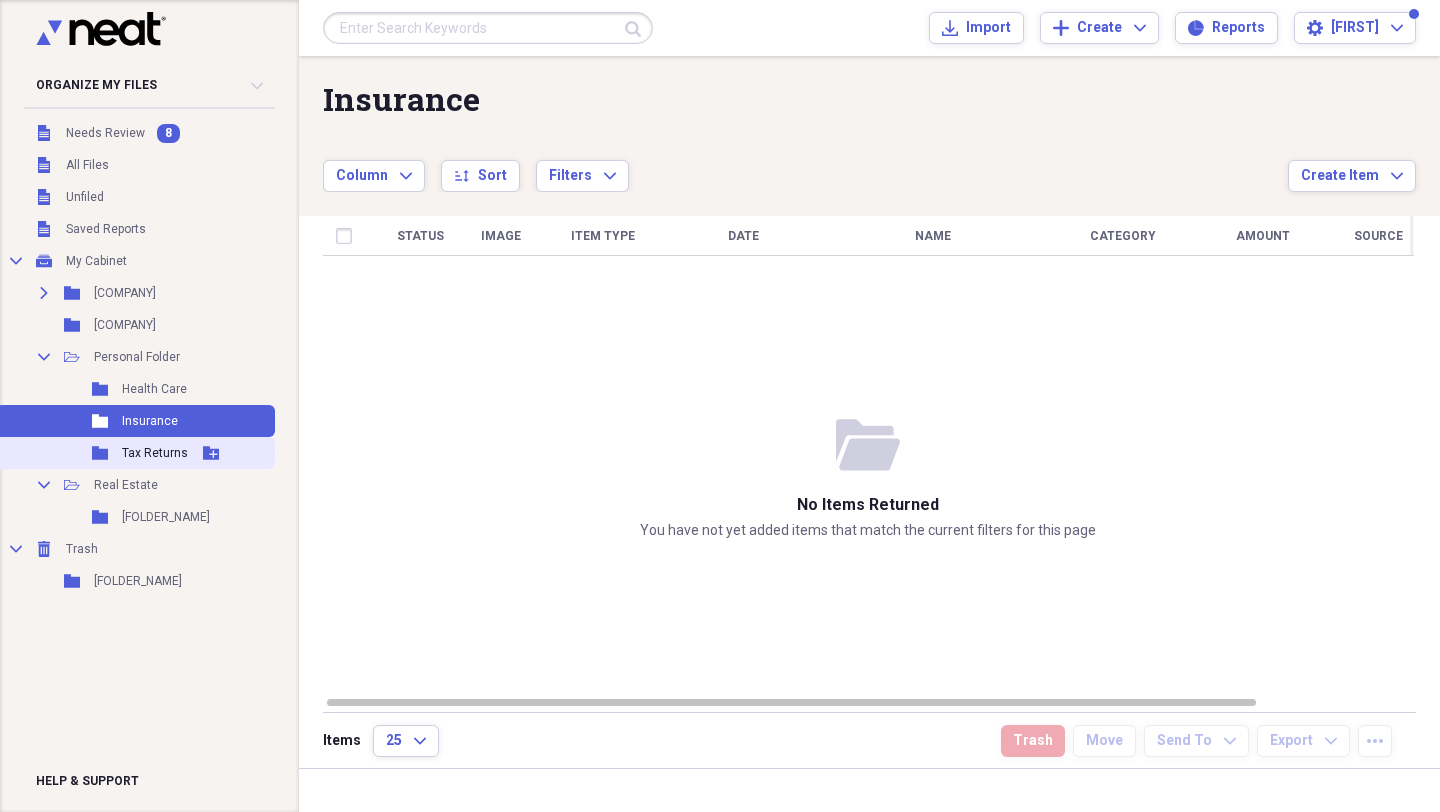 click on "Folder Tax Returns Add Folder" at bounding box center (135, 453) 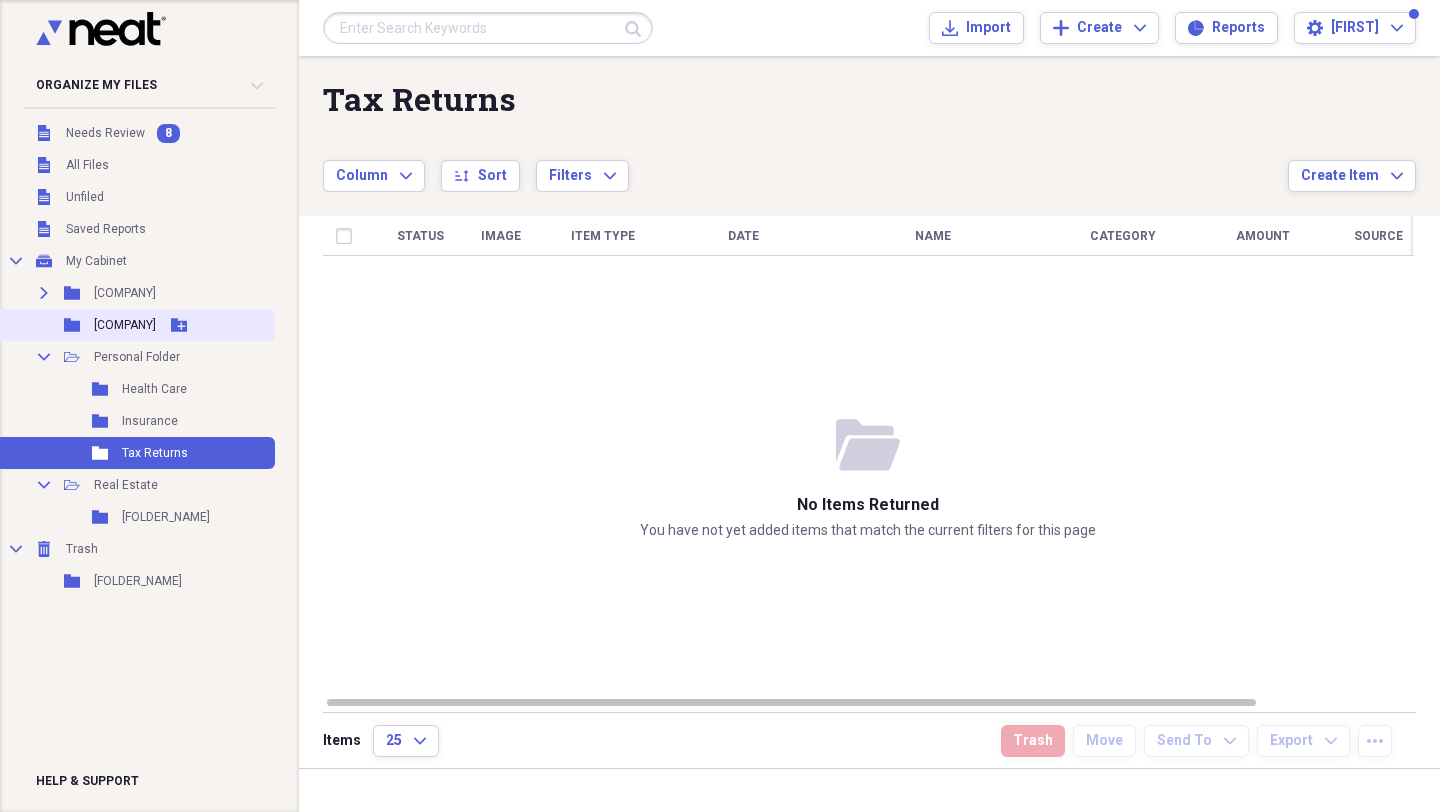 click on "Hubner Holdings Limited" at bounding box center [125, 325] 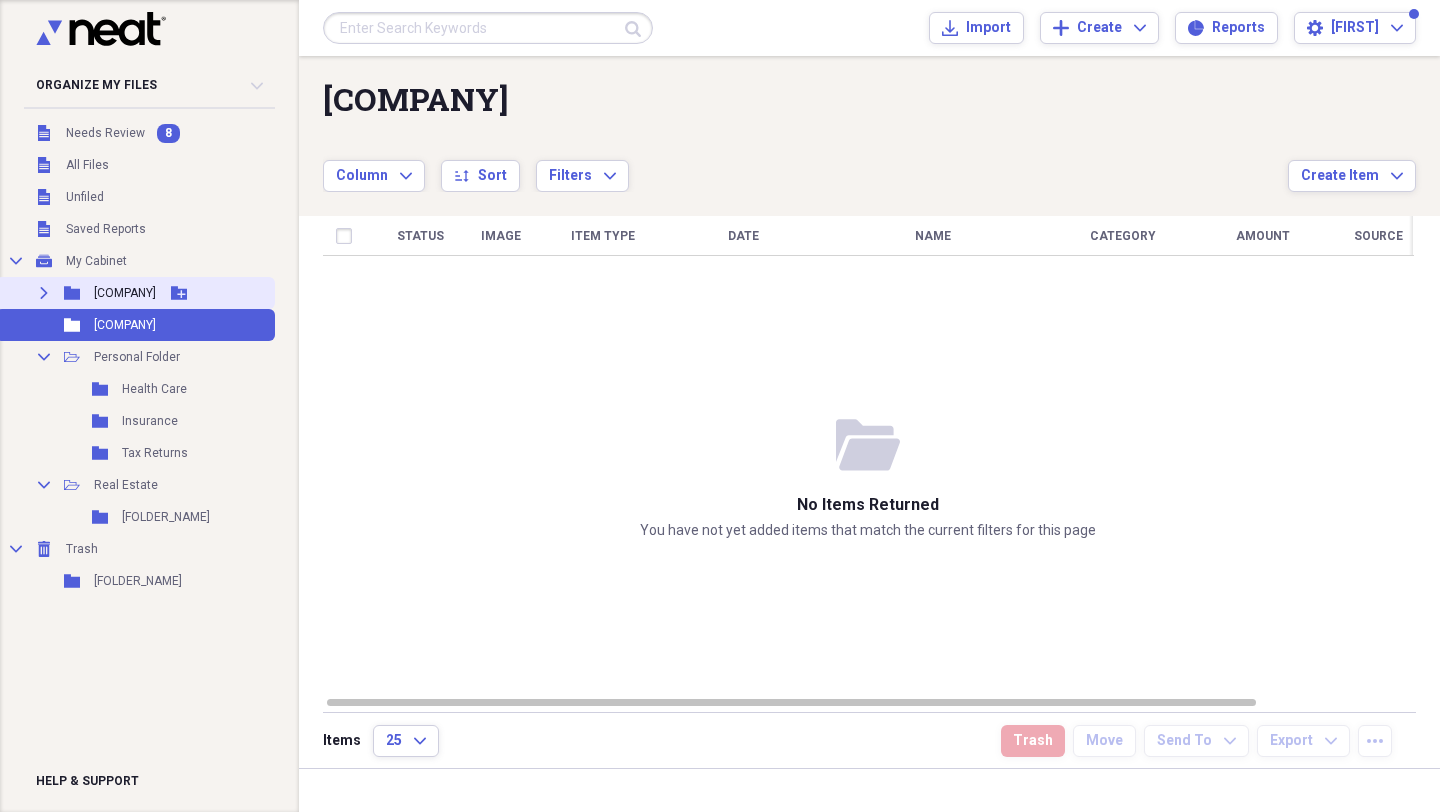 click on "Hubner Consulting Limited" at bounding box center (125, 293) 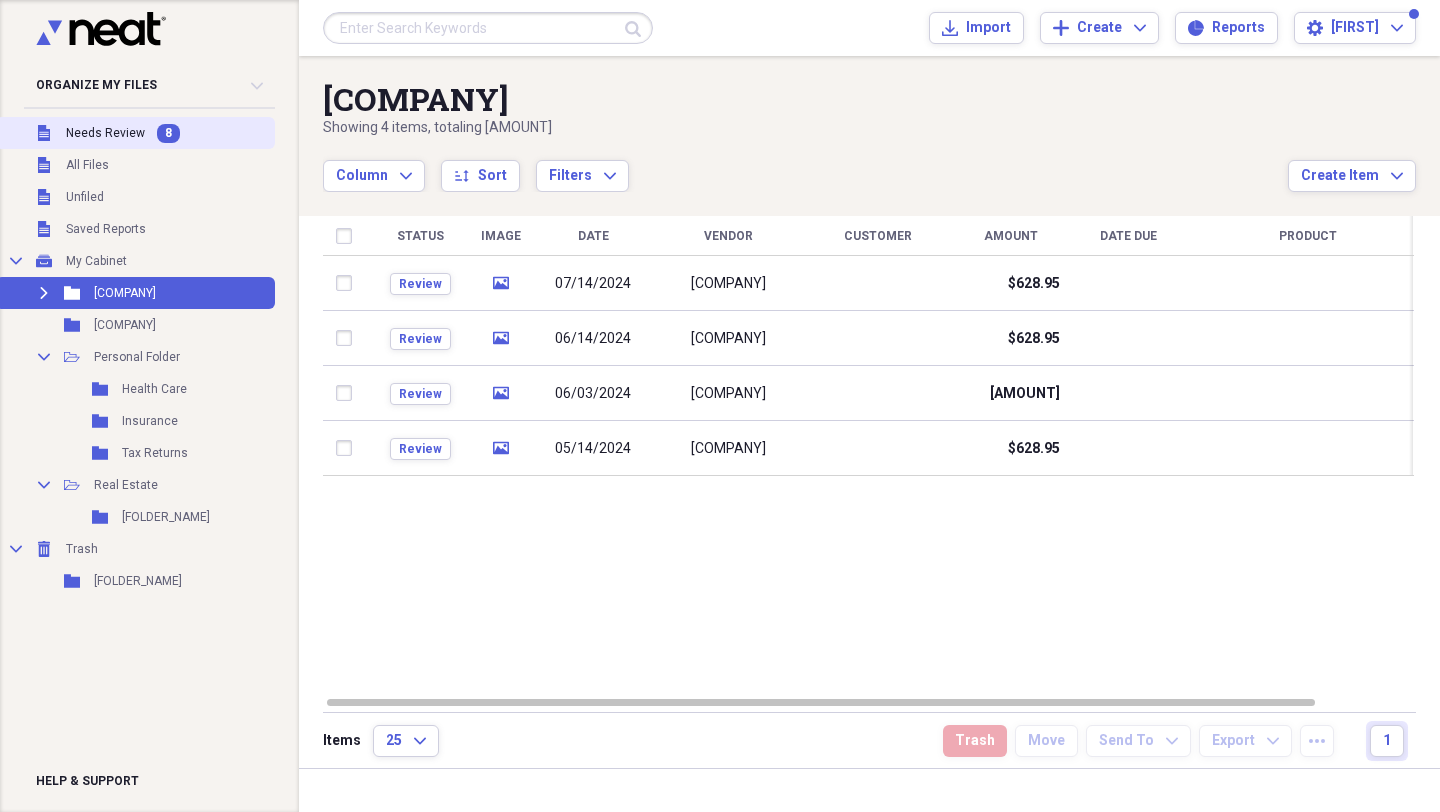 click on "Unfiled Needs Review 8" at bounding box center (135, 133) 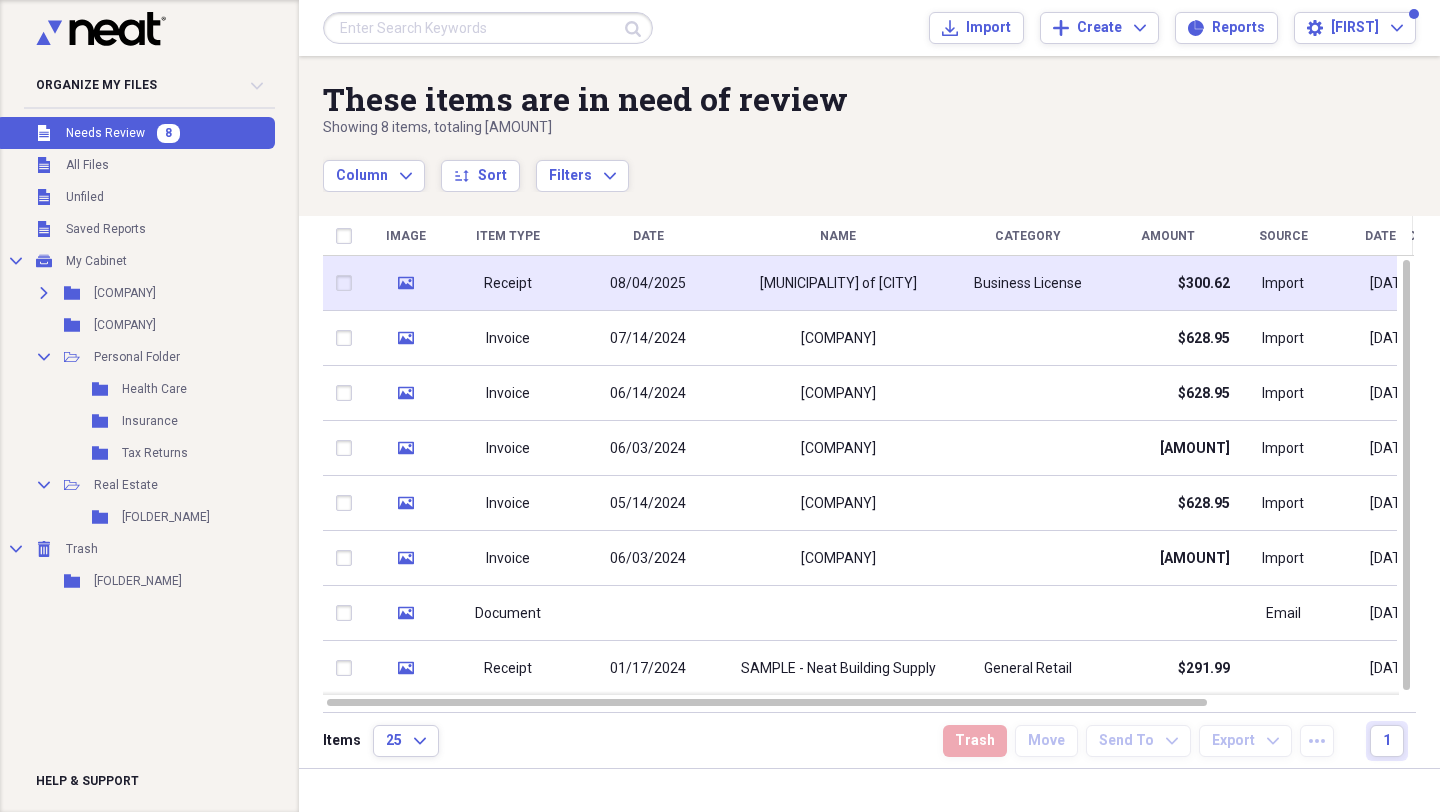 click on "Resort Municipality of Whistler" at bounding box center [838, 284] 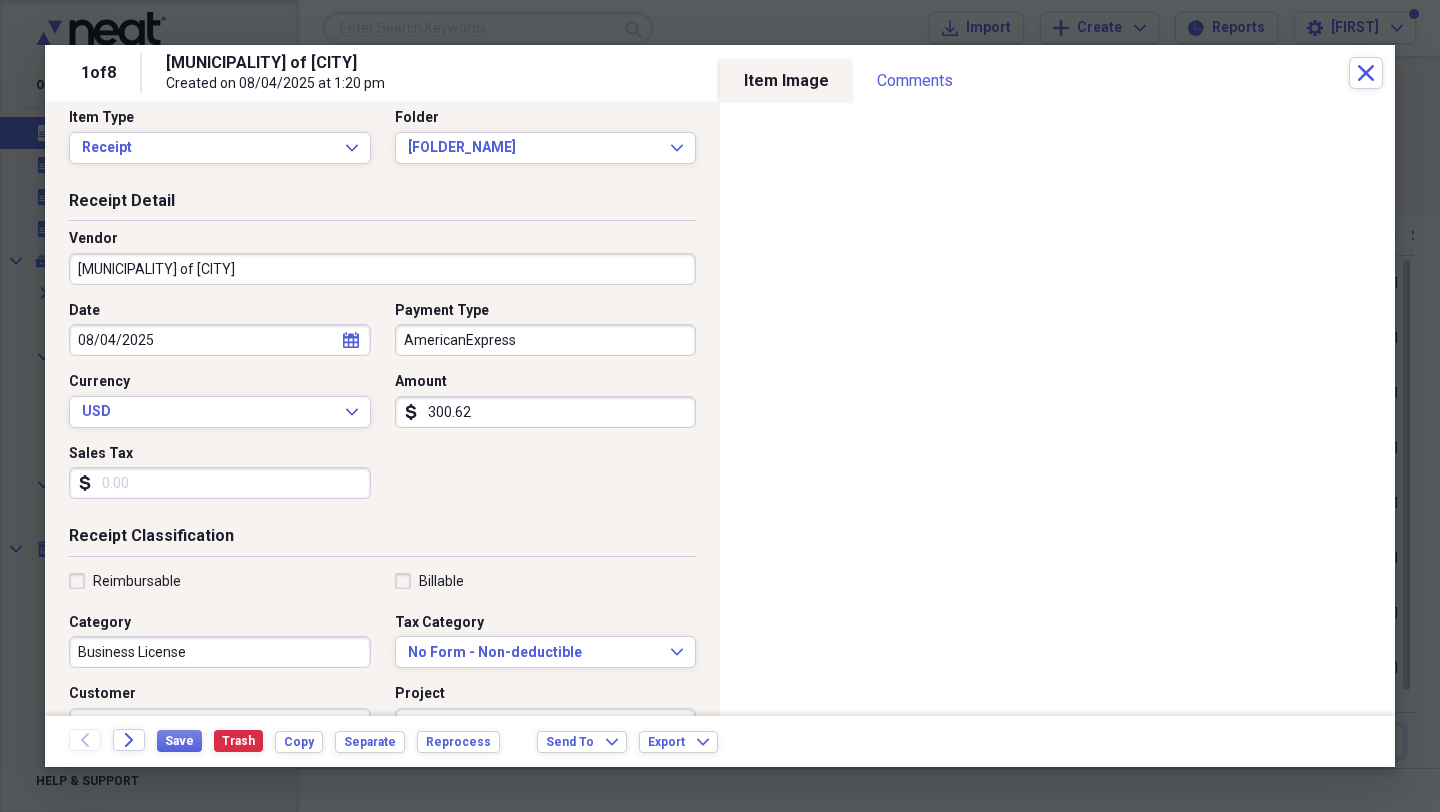 scroll, scrollTop: 0, scrollLeft: 0, axis: both 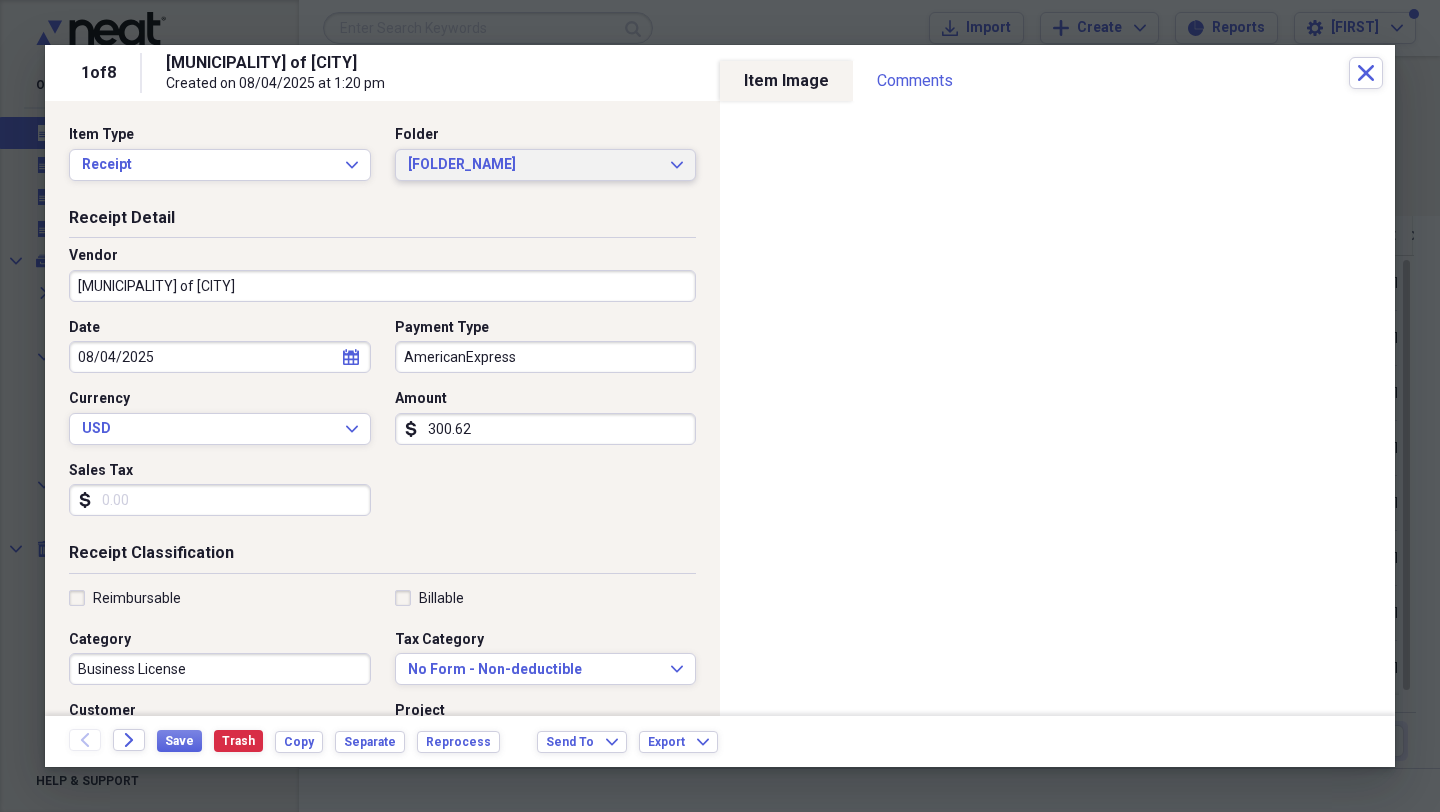 click on "Gondola Heights" at bounding box center (534, 165) 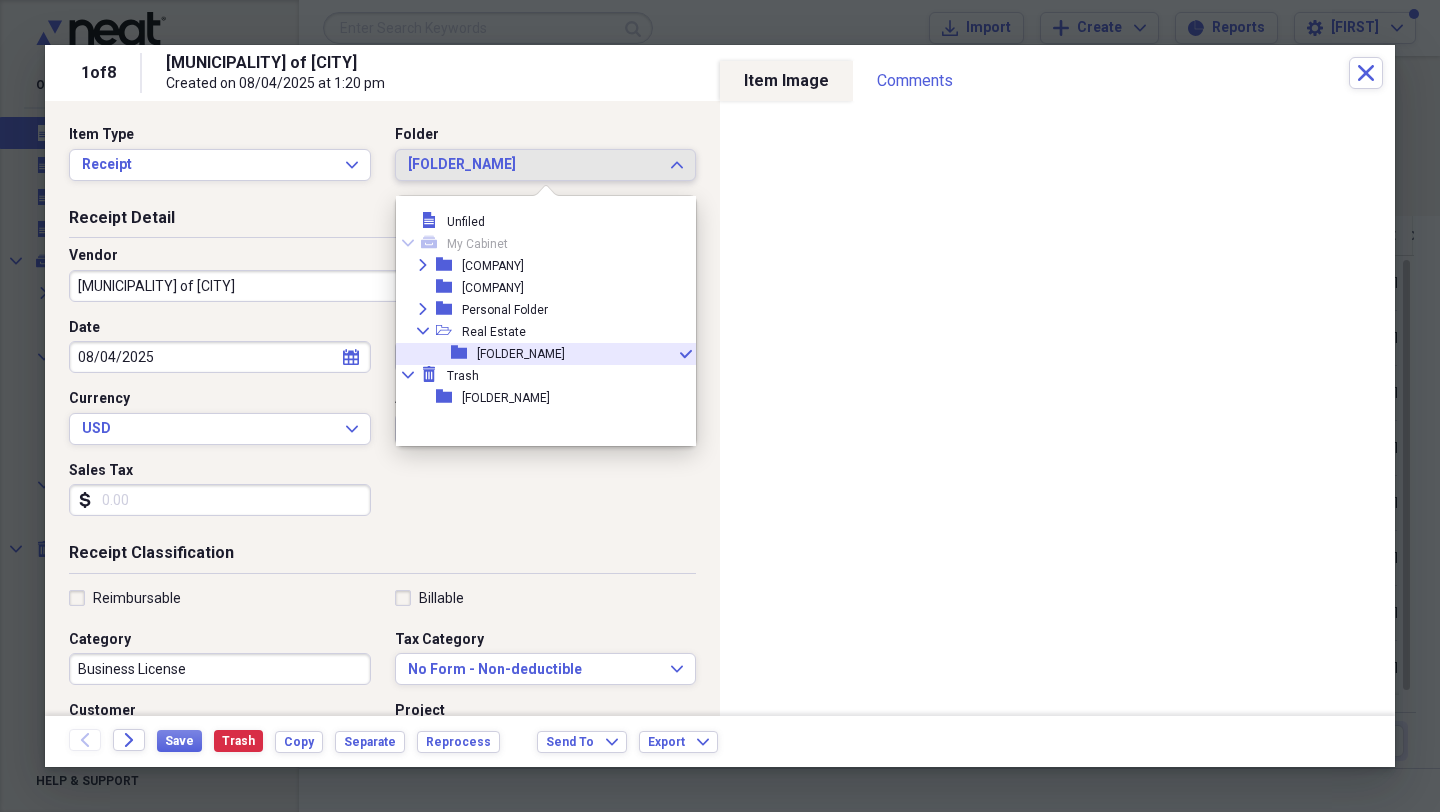 click on "Gondola Heights" at bounding box center [534, 165] 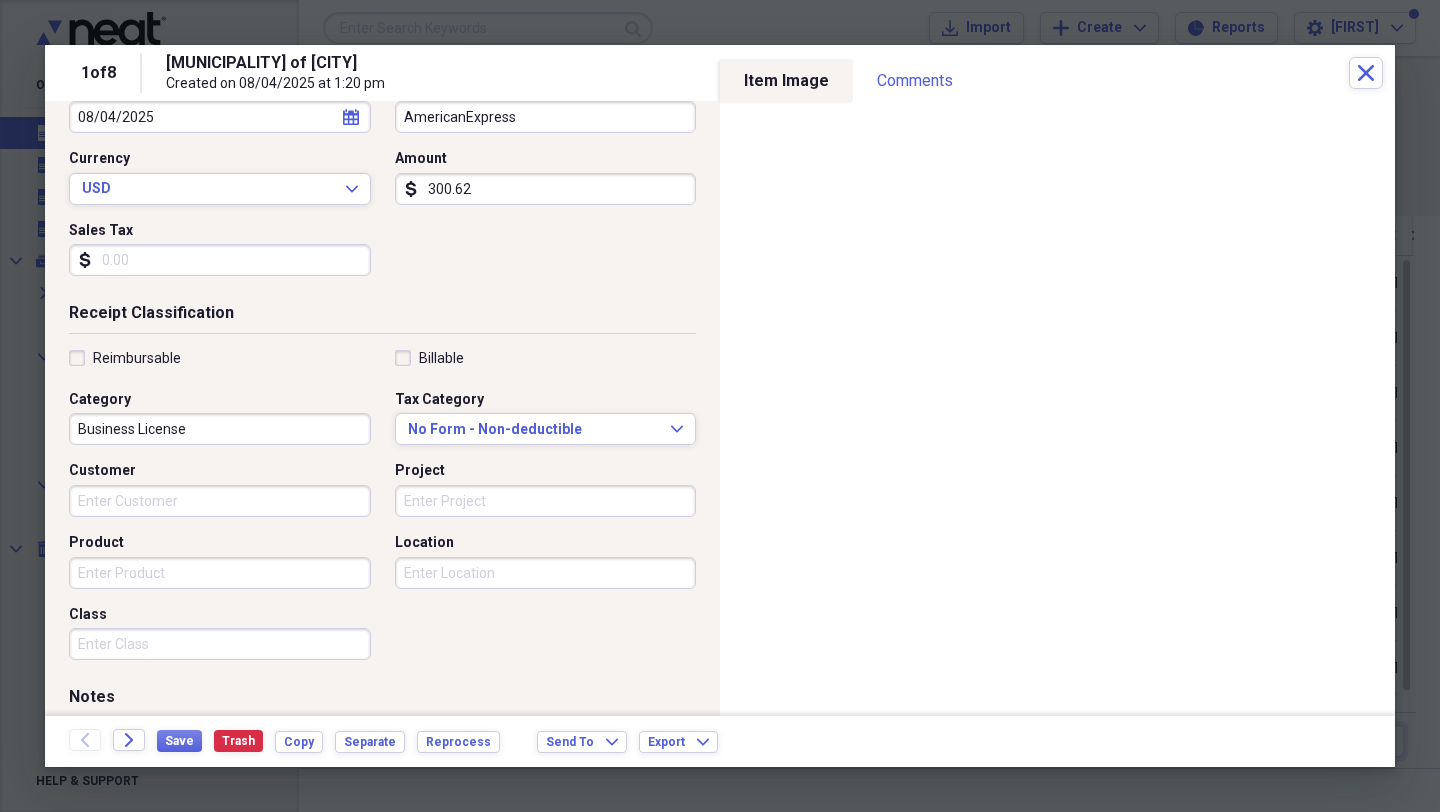 scroll, scrollTop: 242, scrollLeft: 0, axis: vertical 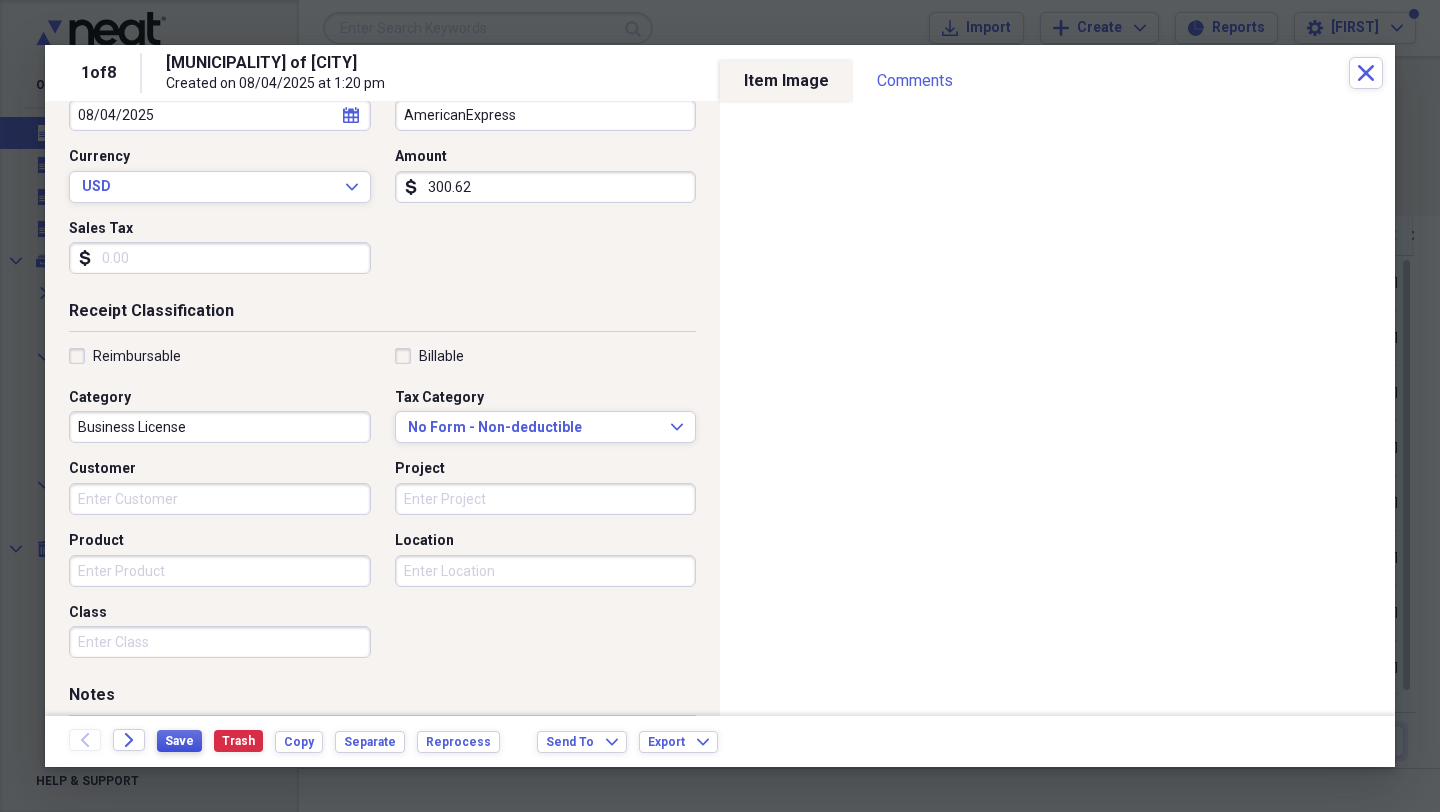 click on "Save" at bounding box center [179, 741] 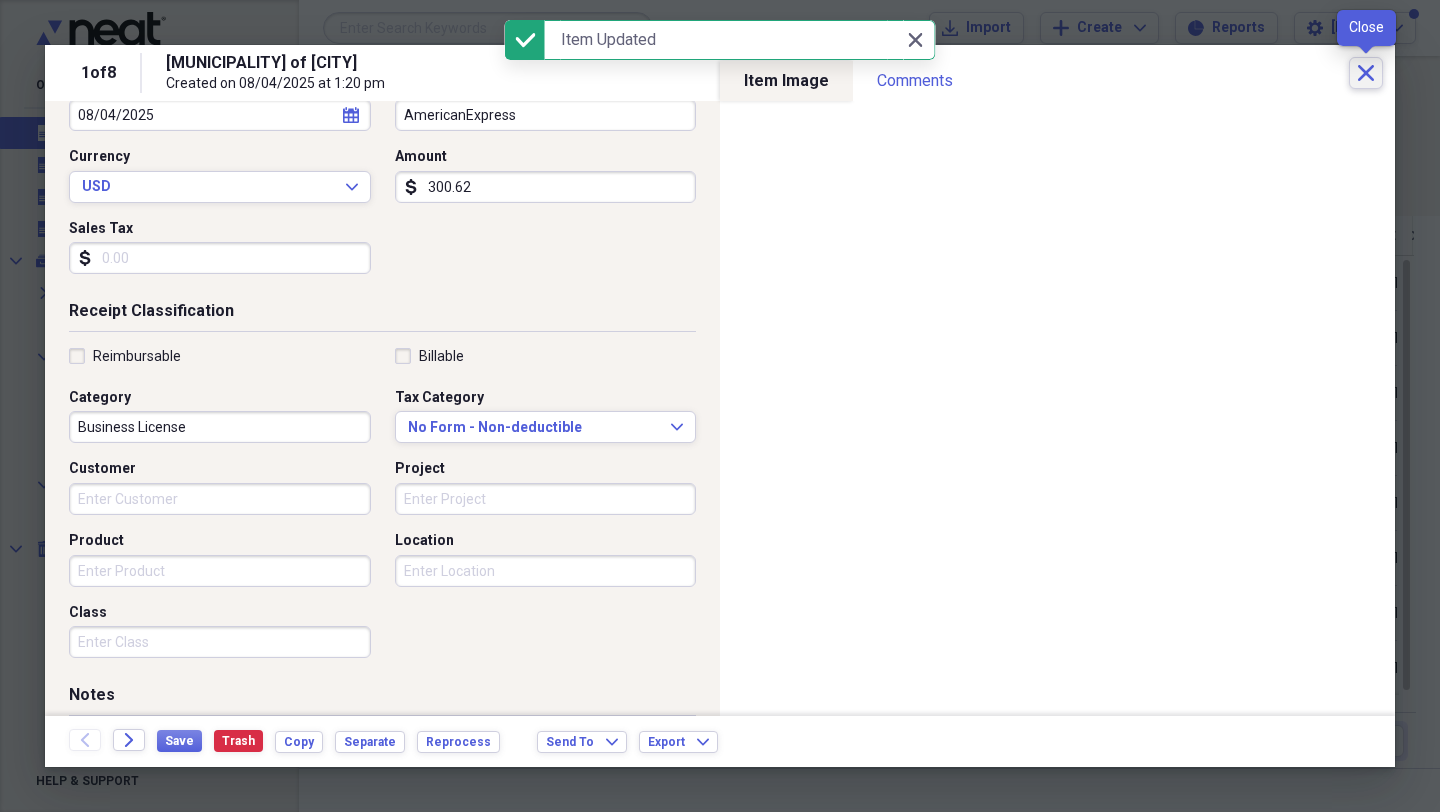 click 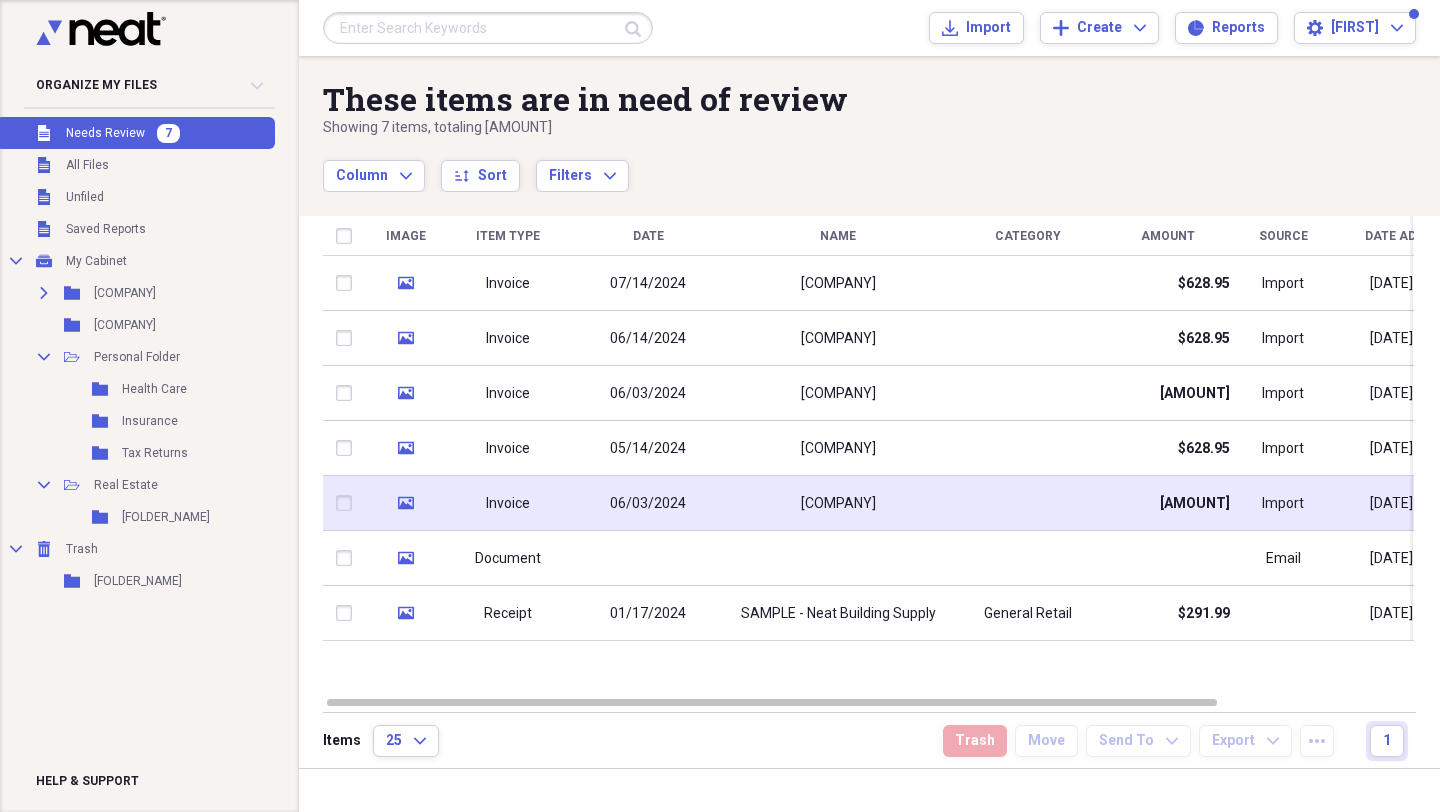click on "06/03/2024" at bounding box center (648, 504) 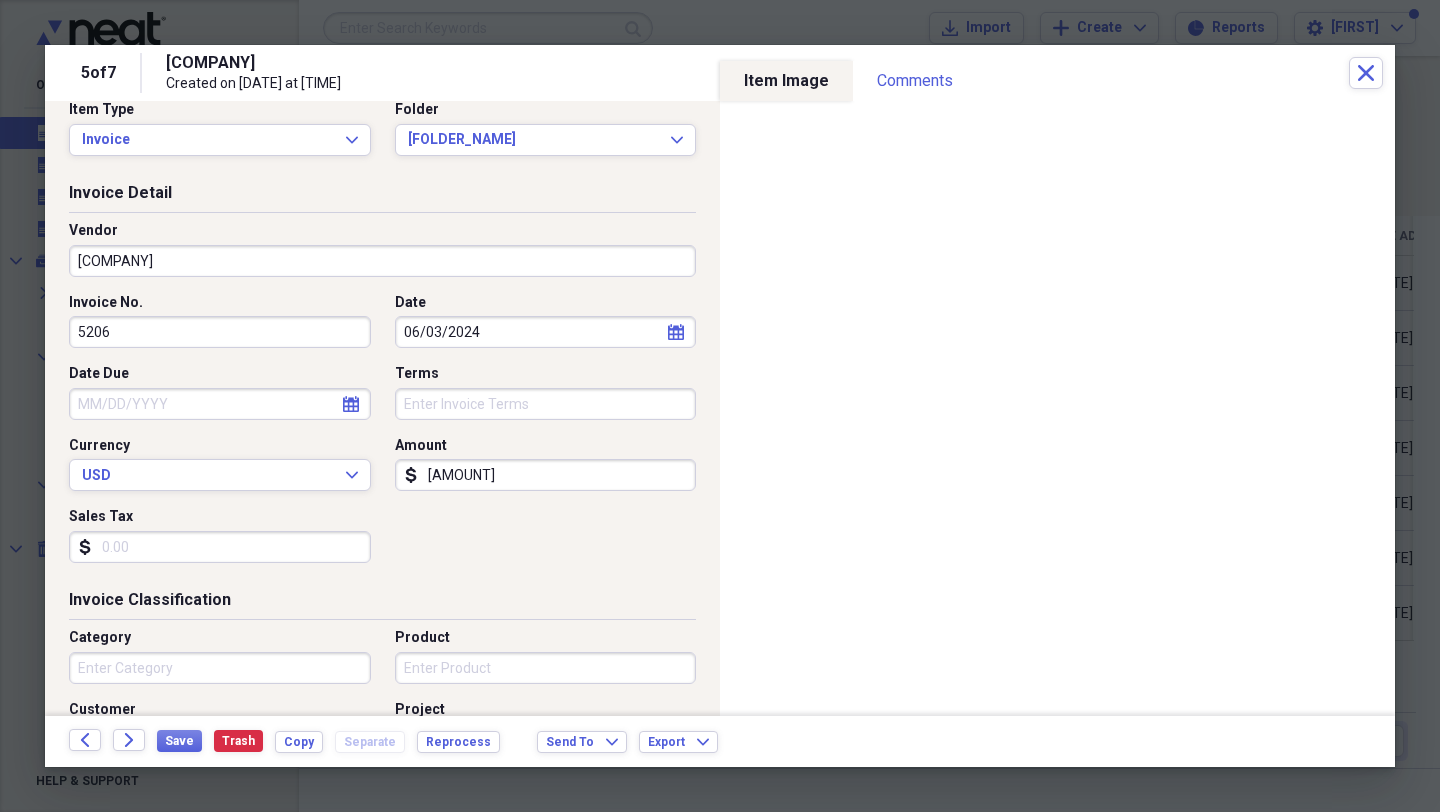 scroll, scrollTop: 22, scrollLeft: 0, axis: vertical 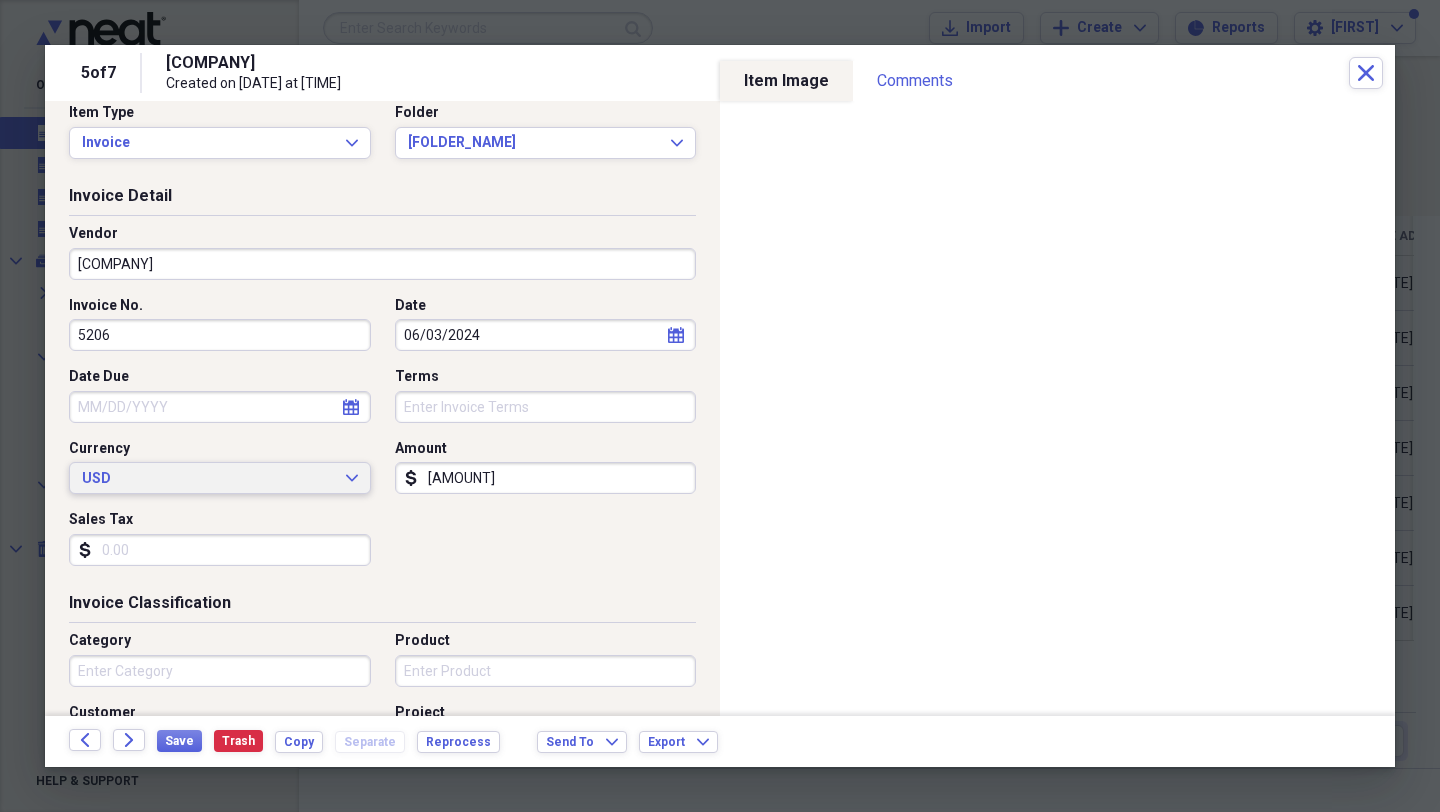 click on "USD" at bounding box center (208, 479) 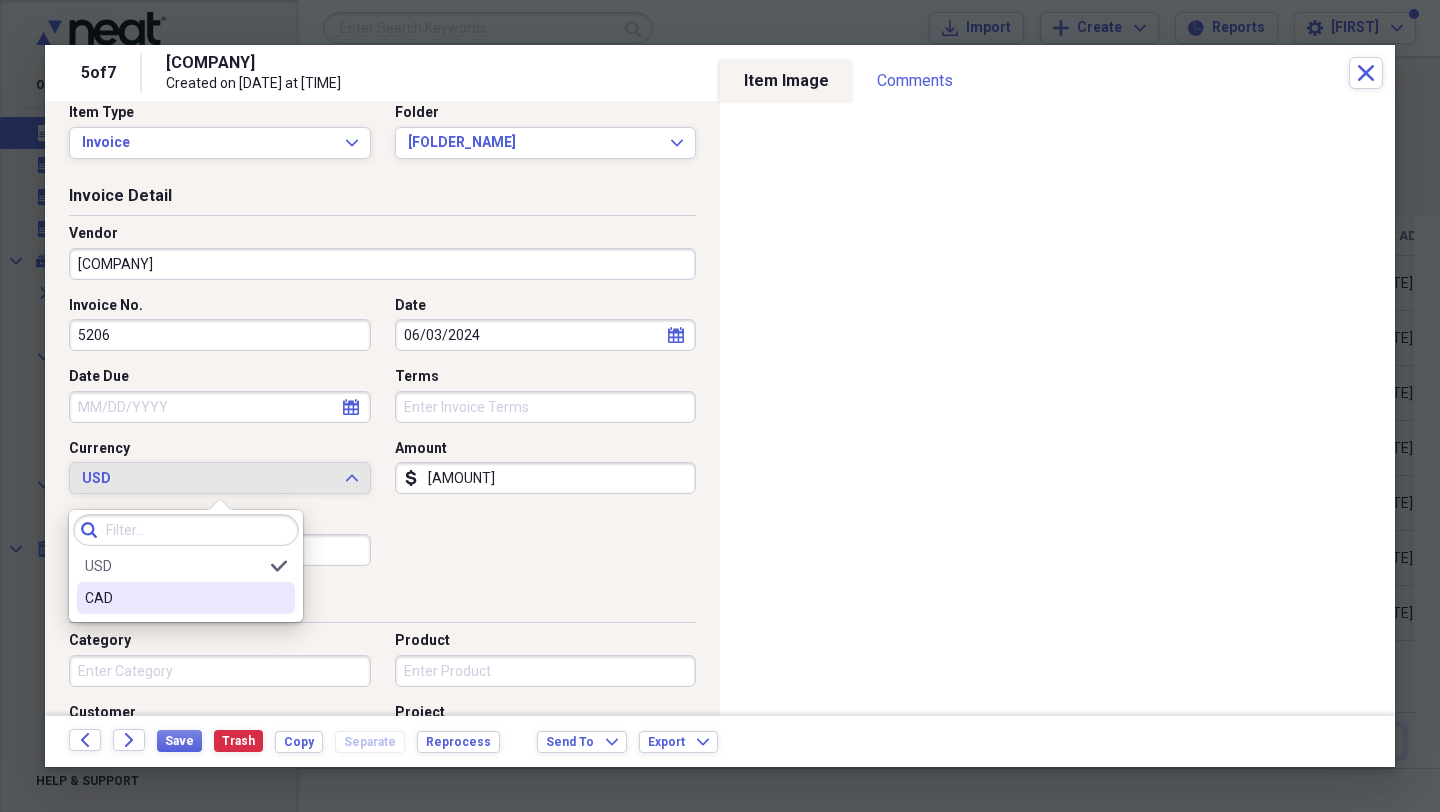 click on "CAD" at bounding box center [174, 598] 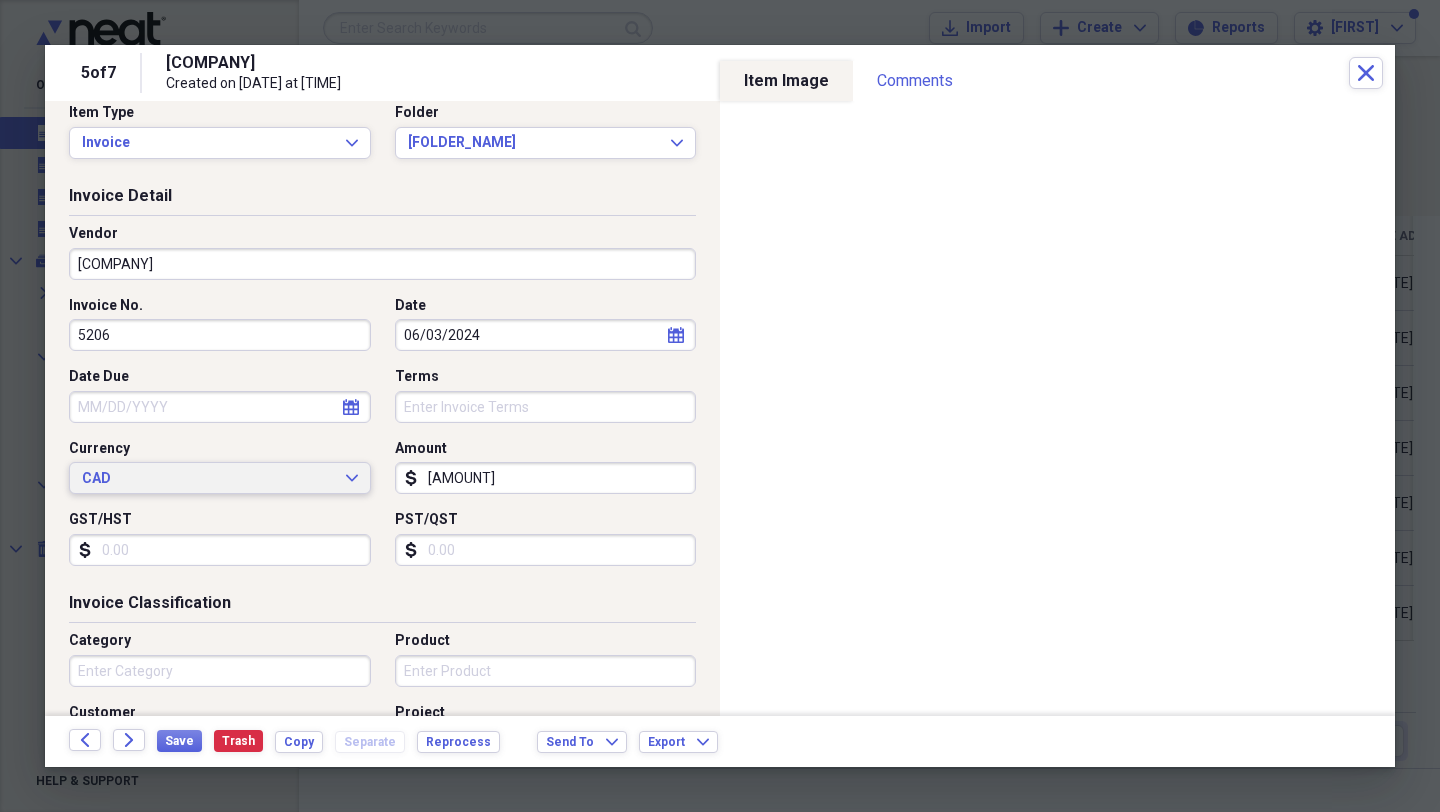 scroll, scrollTop: 0, scrollLeft: 0, axis: both 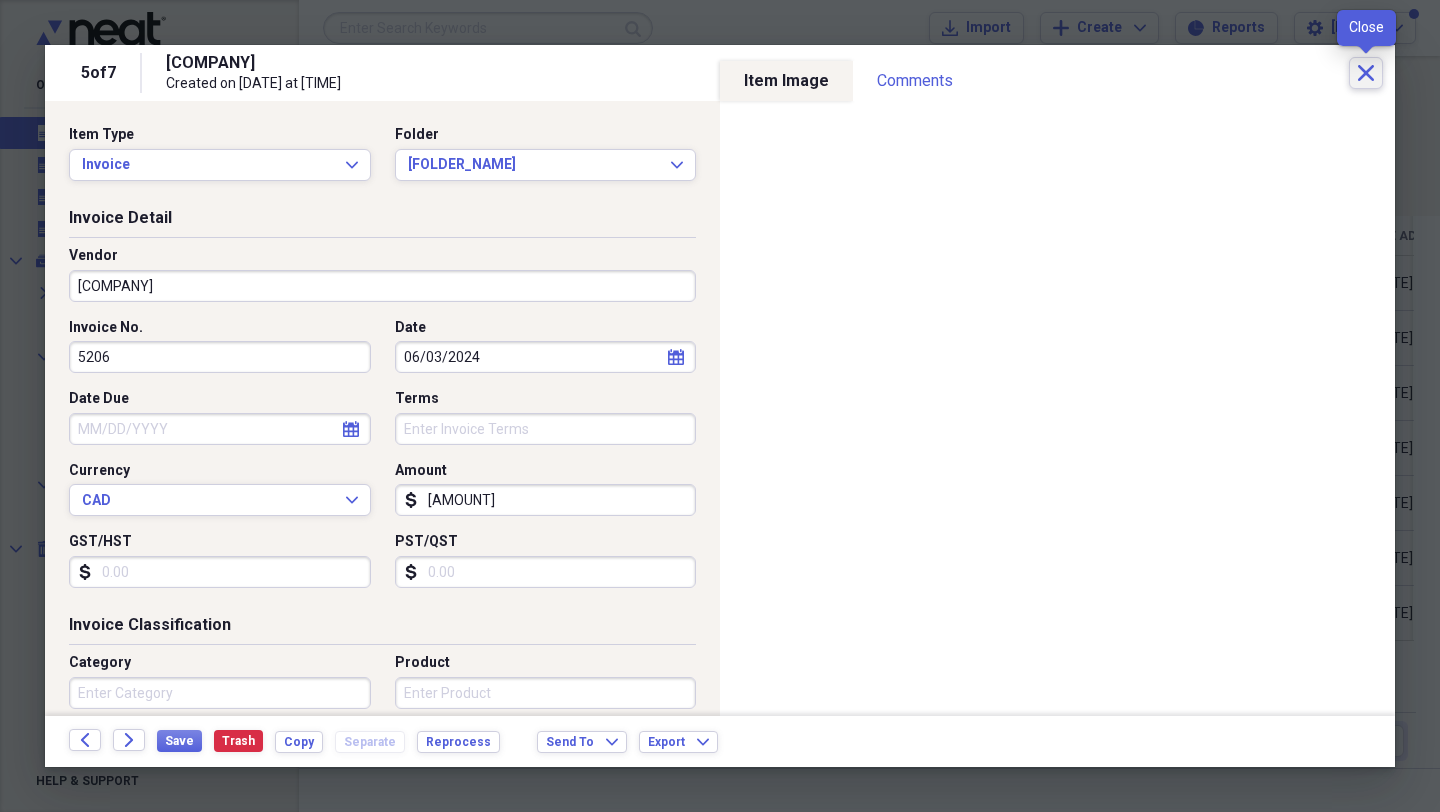 click 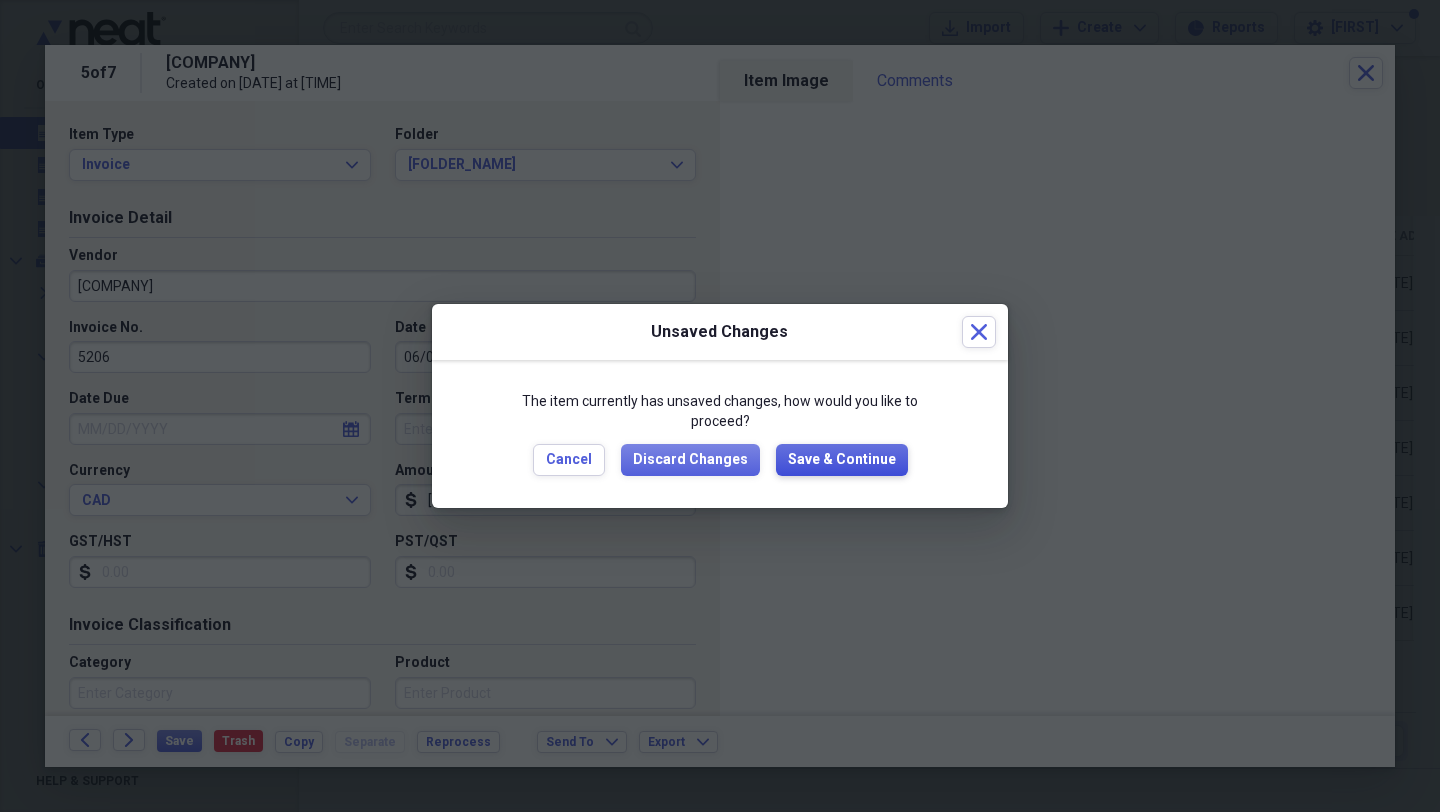 click on "Save & Continue" at bounding box center (842, 460) 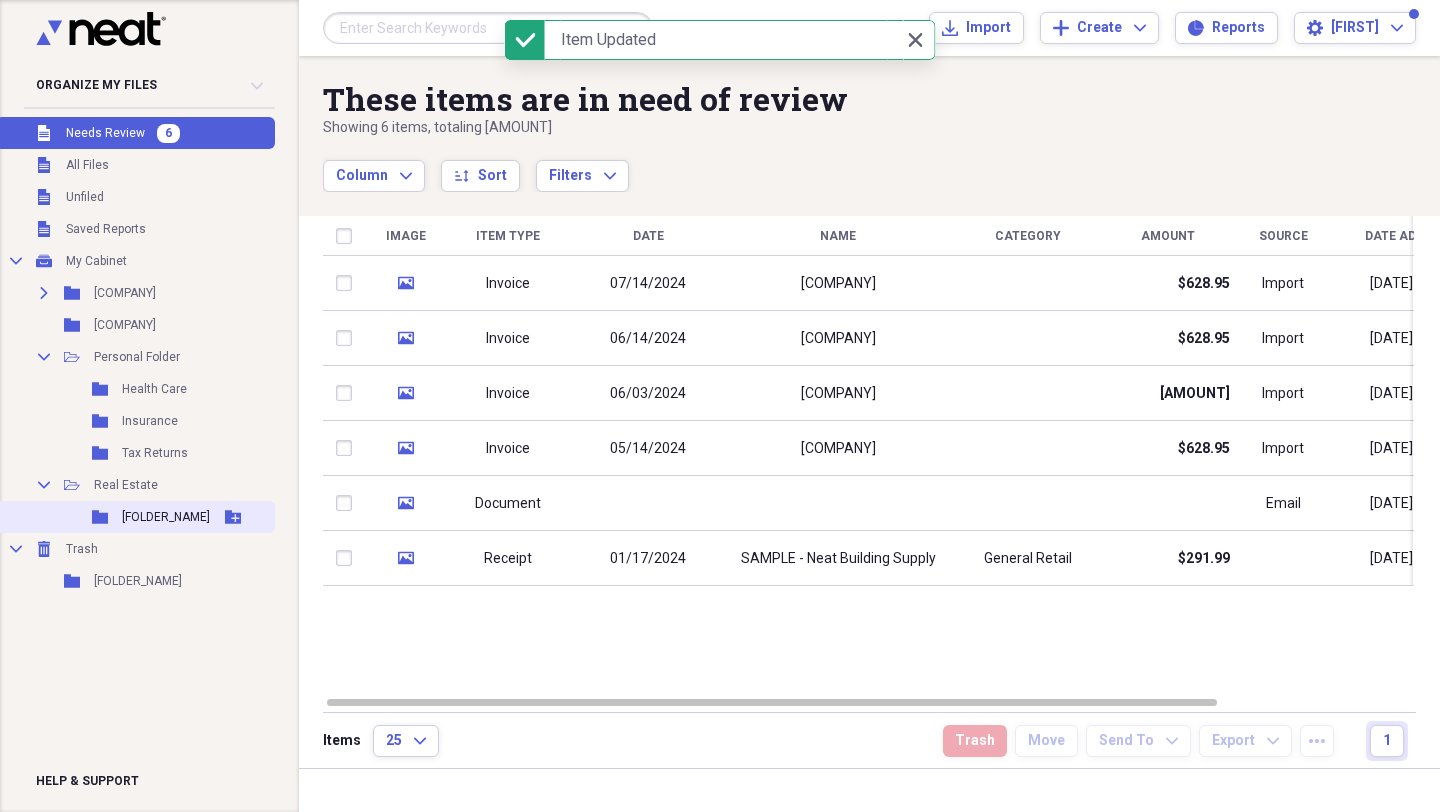 click on "Folder Gondola Heights Add Folder" at bounding box center (135, 517) 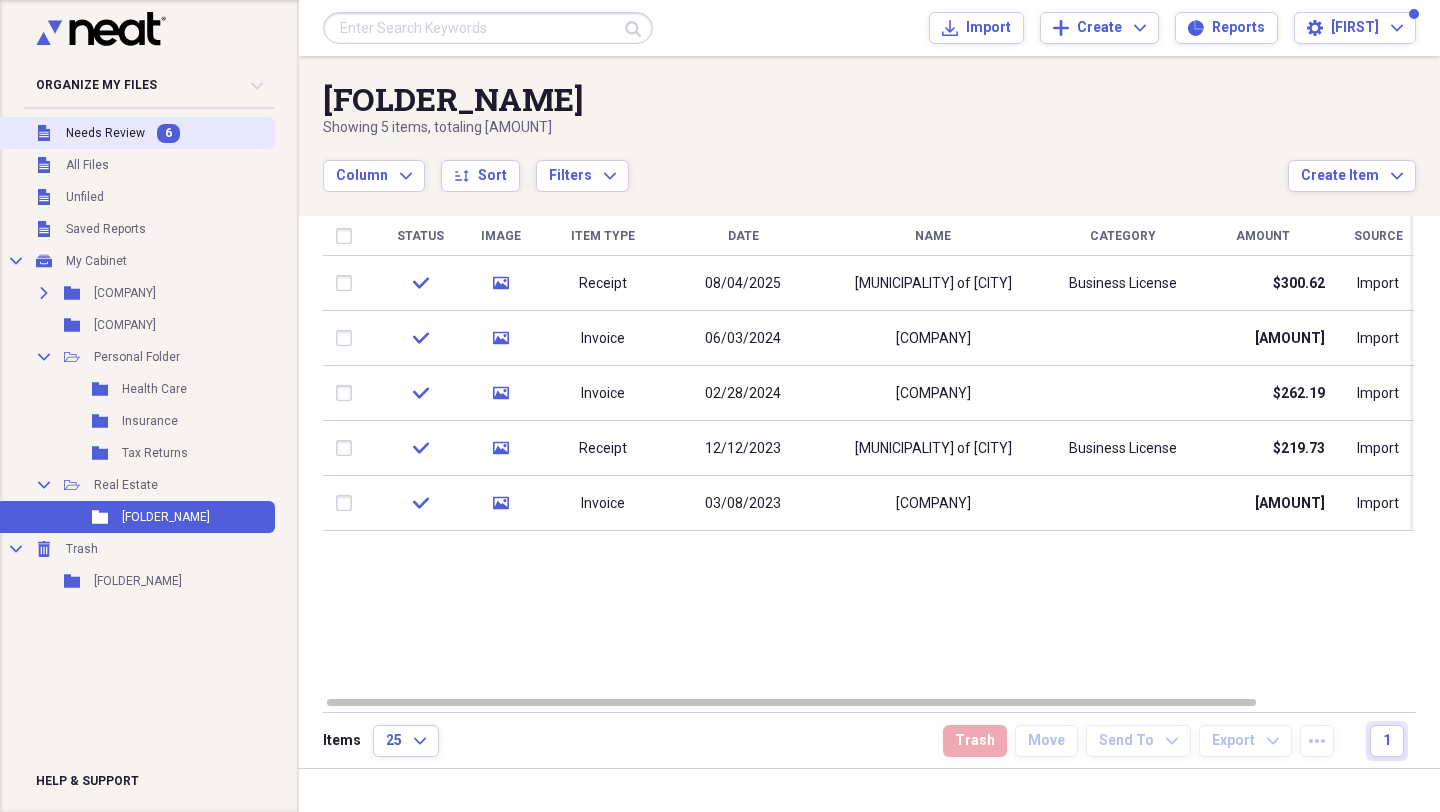 click on "Needs Review" at bounding box center (105, 133) 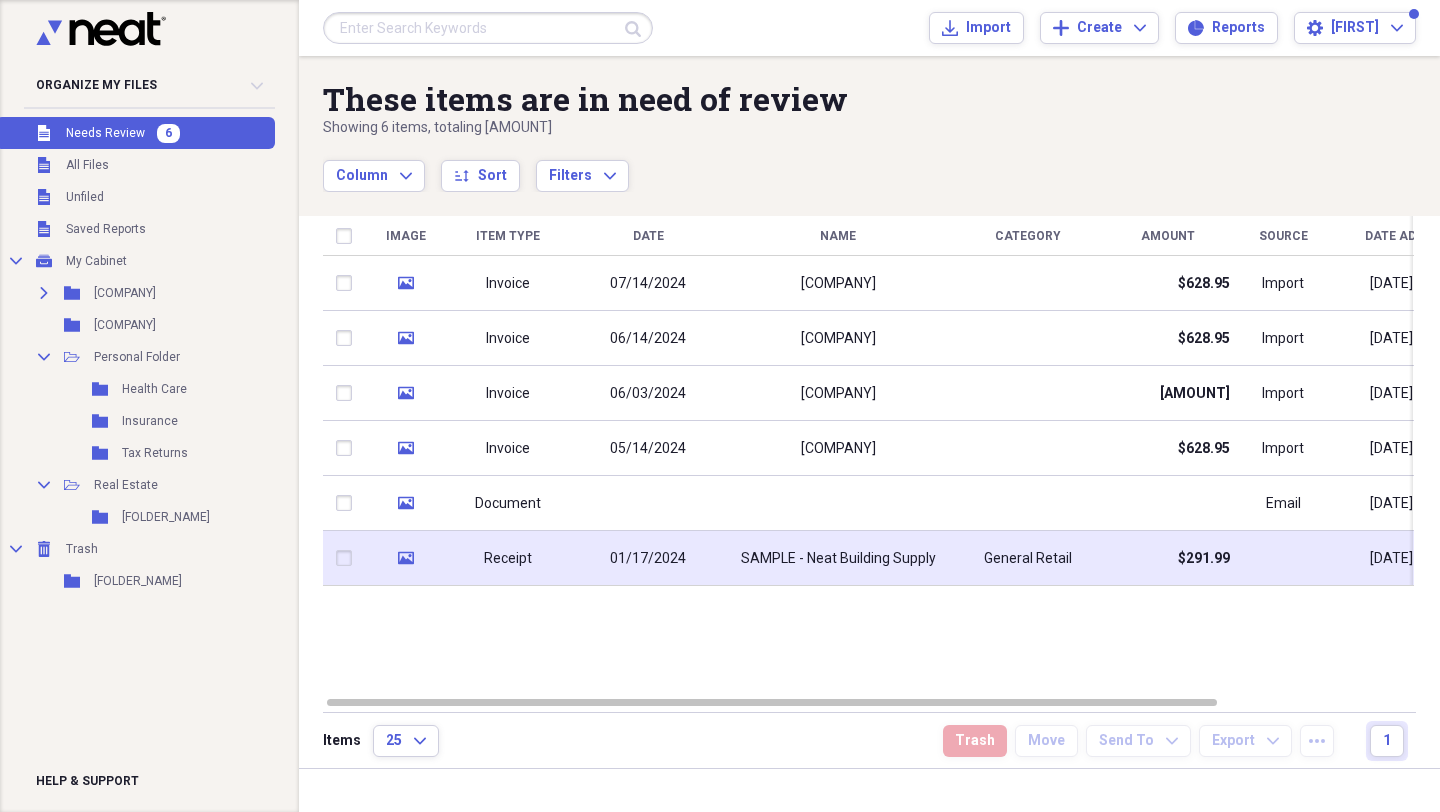 click on "SAMPLE - Neat Building Supply" at bounding box center (838, 559) 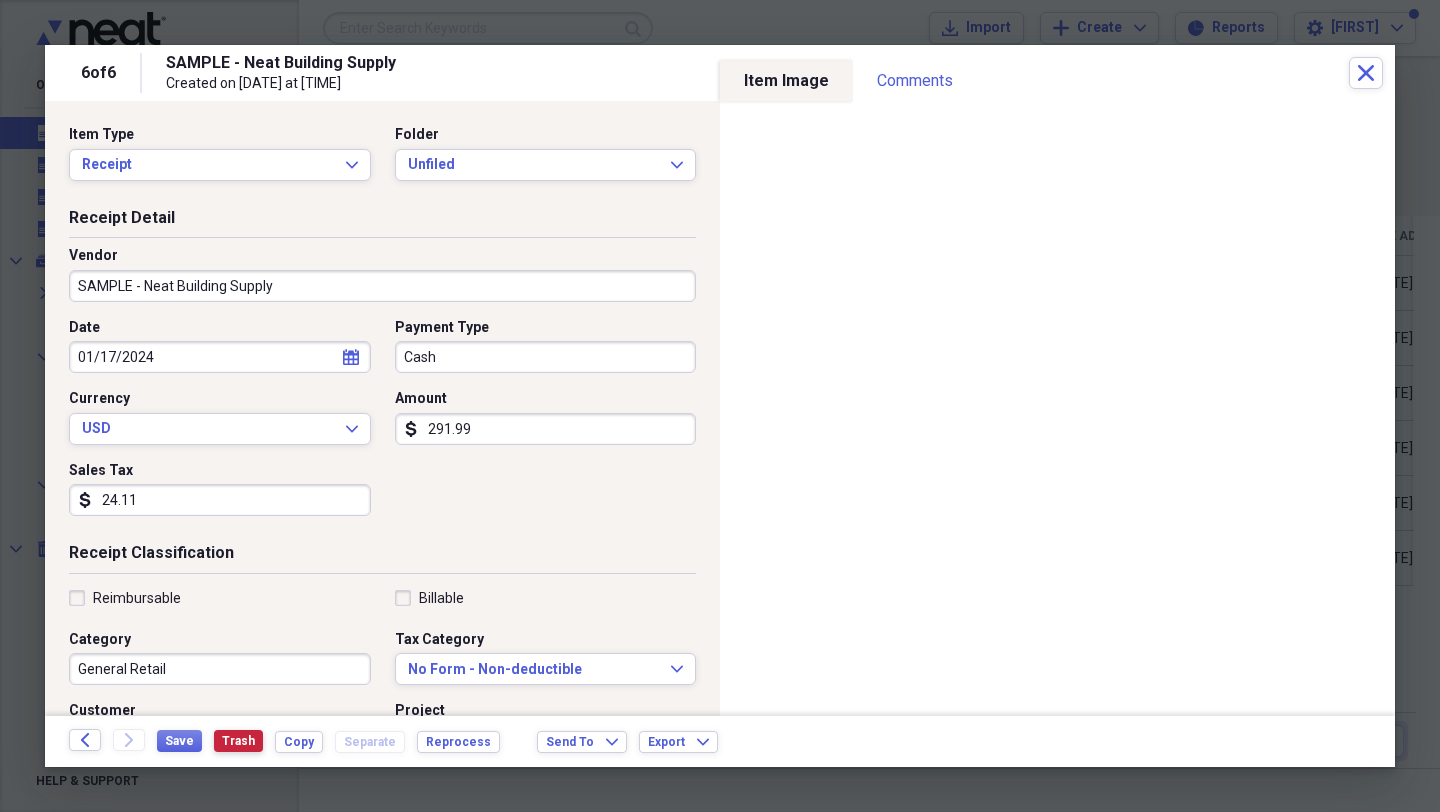 click on "Trash" at bounding box center (238, 741) 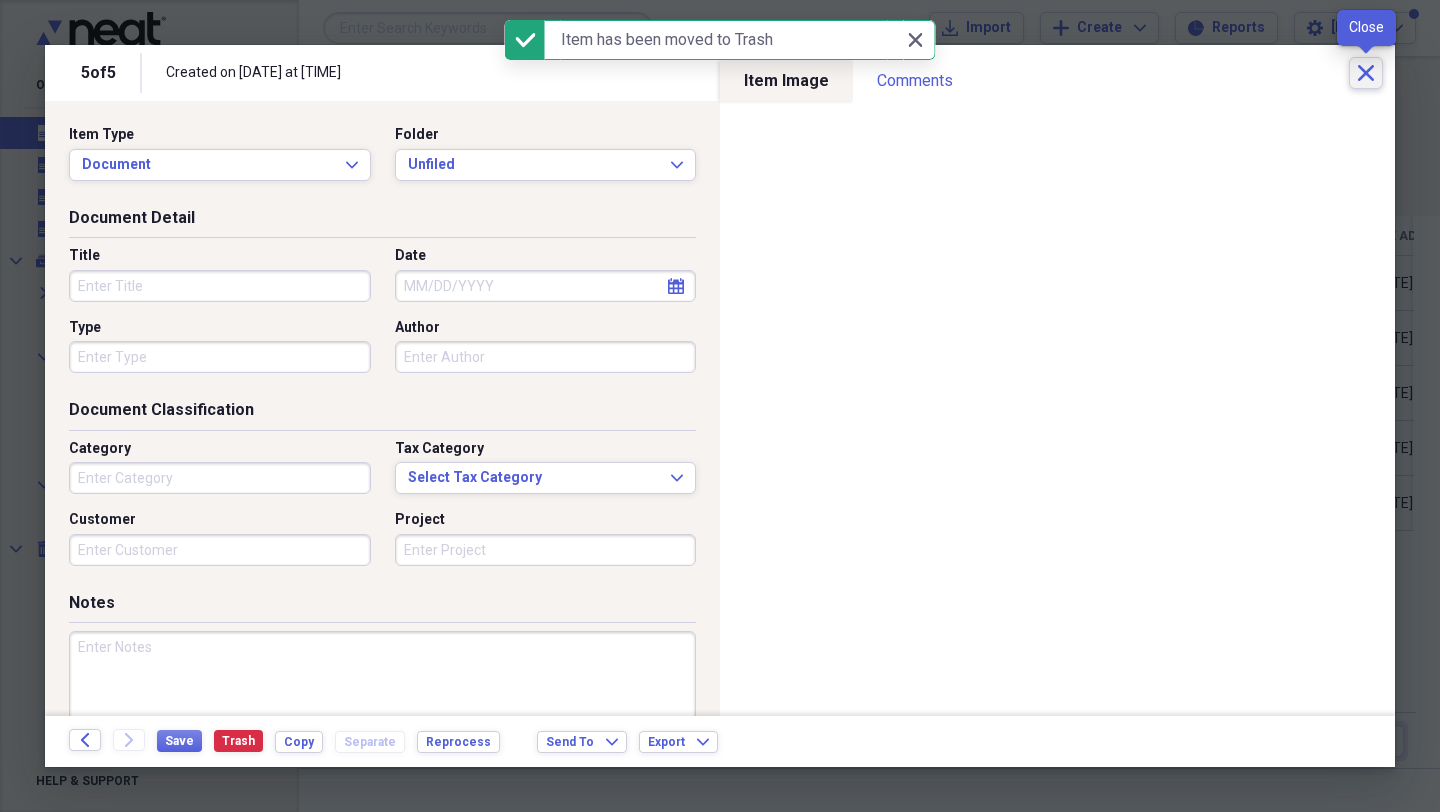 click on "Close" 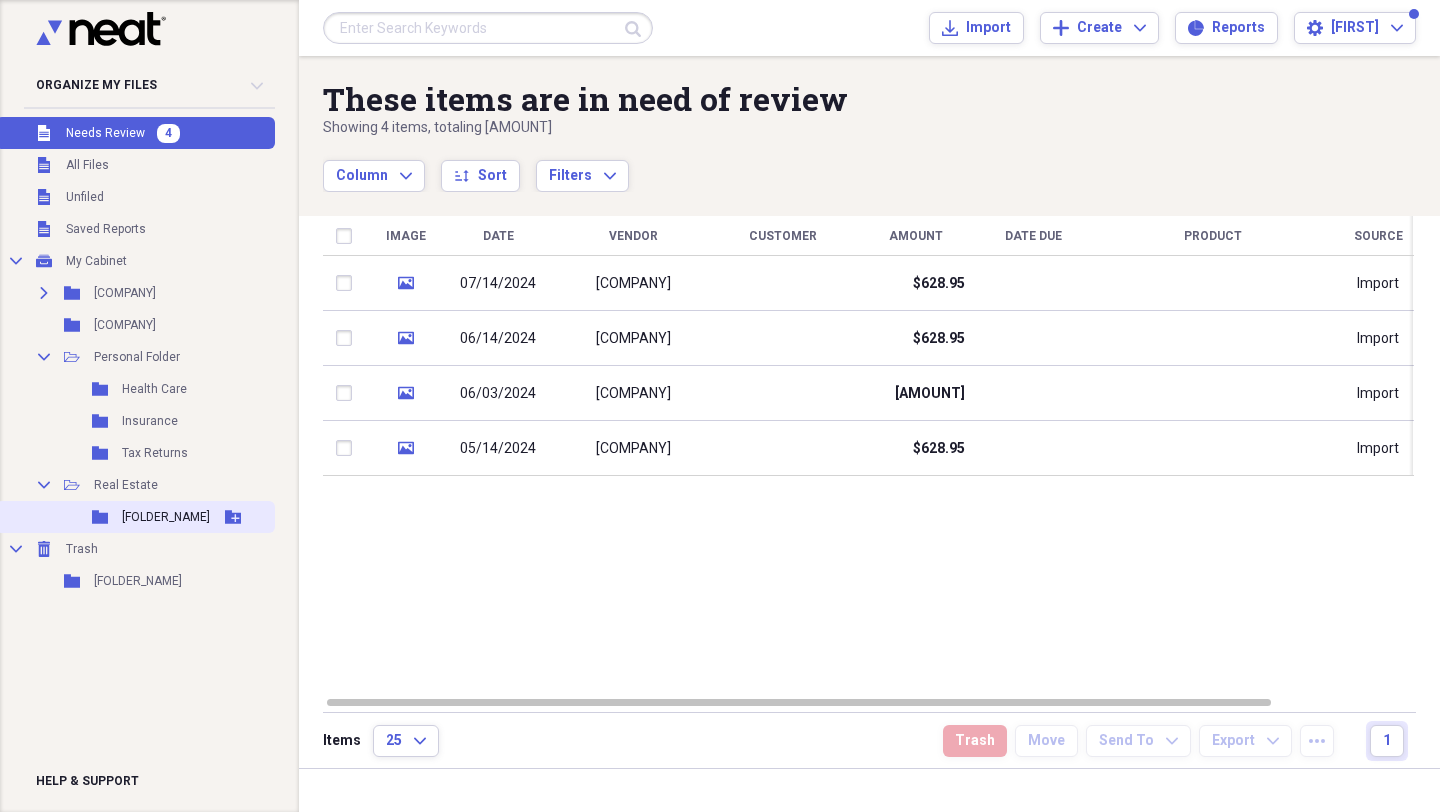 click on "Folder Gondola Heights Add Folder" at bounding box center [135, 517] 